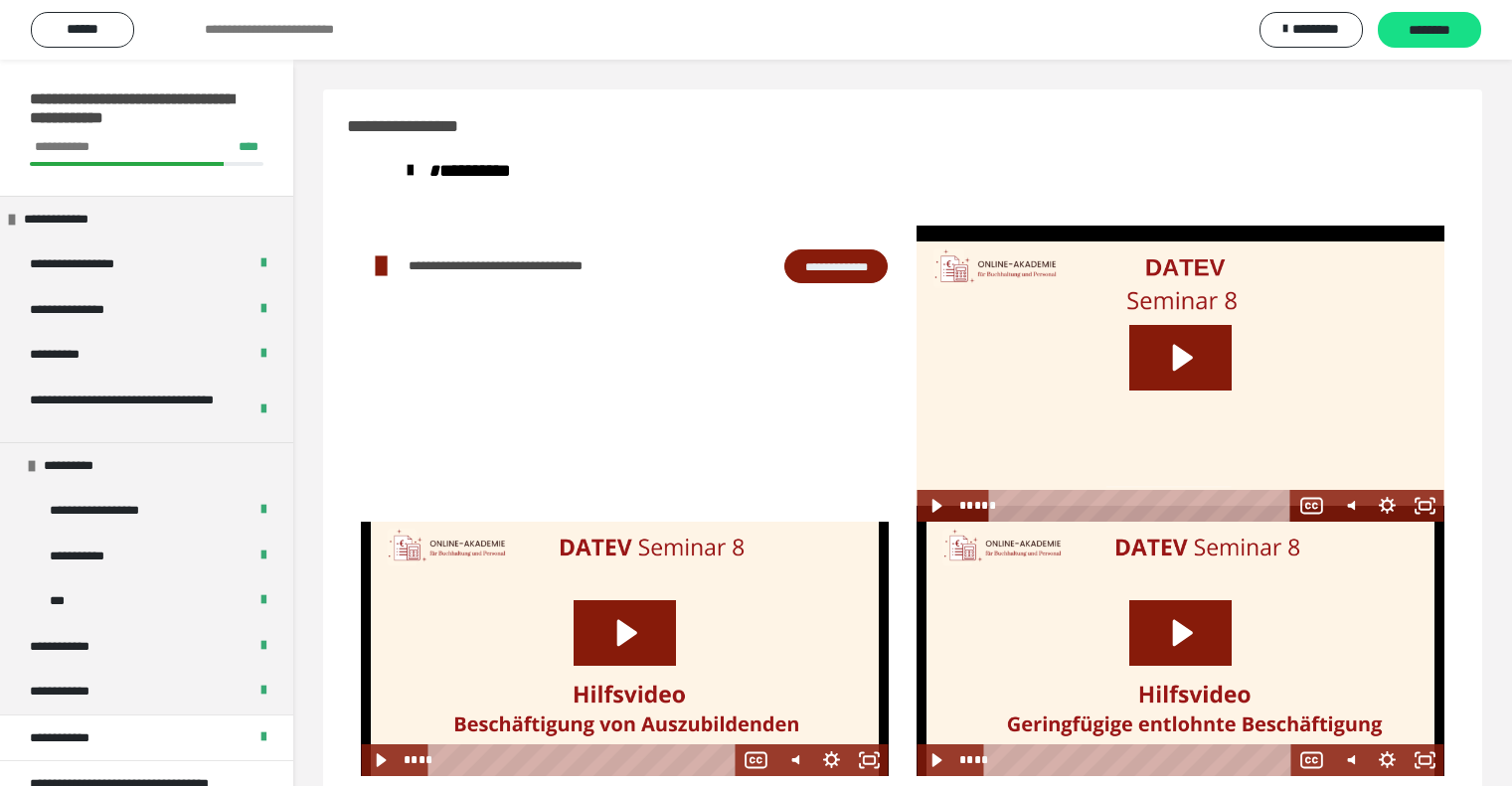 scroll, scrollTop: 60, scrollLeft: 0, axis: vertical 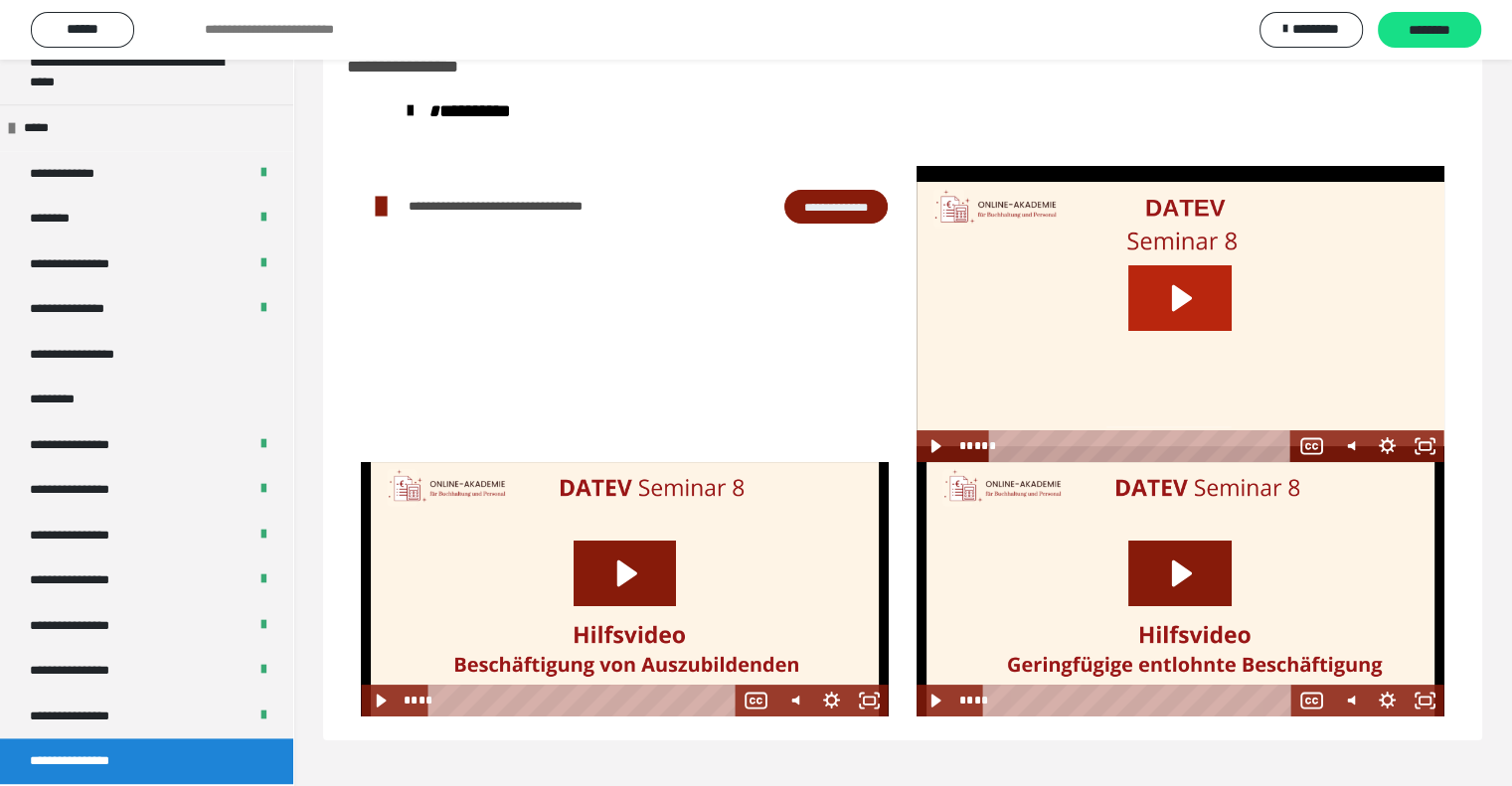 click 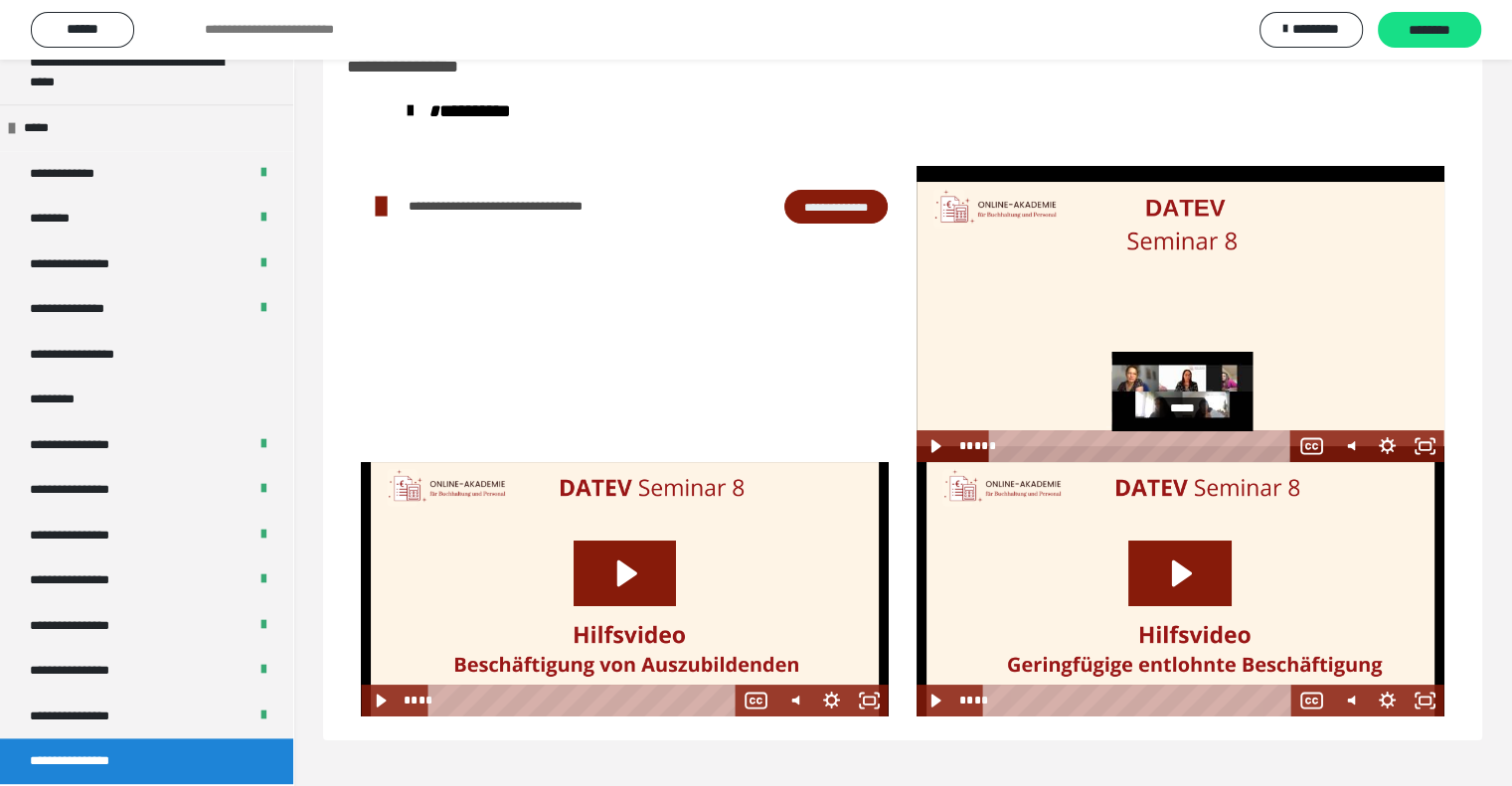 click on "*****" at bounding box center (1143, 446) 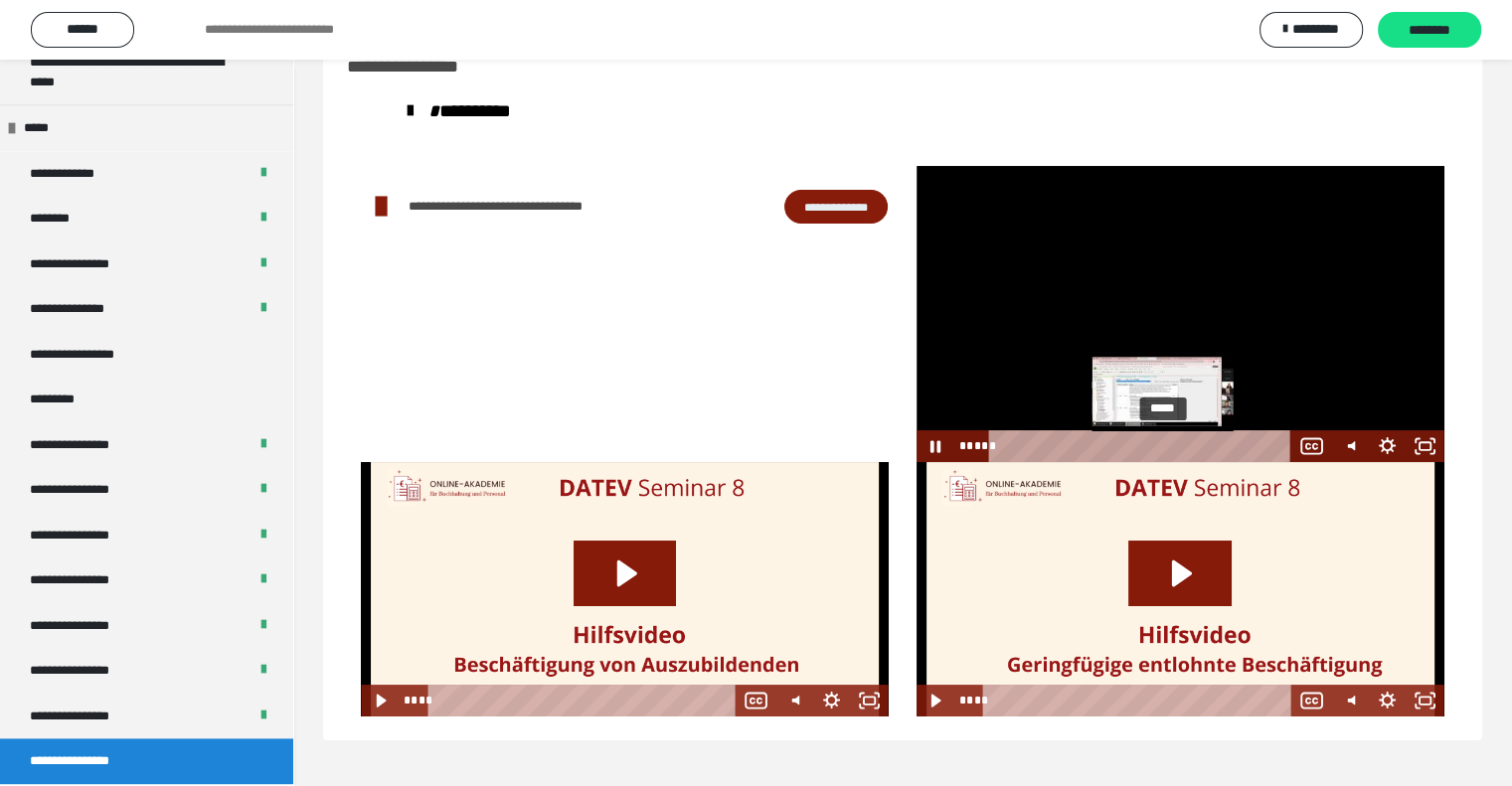click on "*****" at bounding box center [1143, 446] 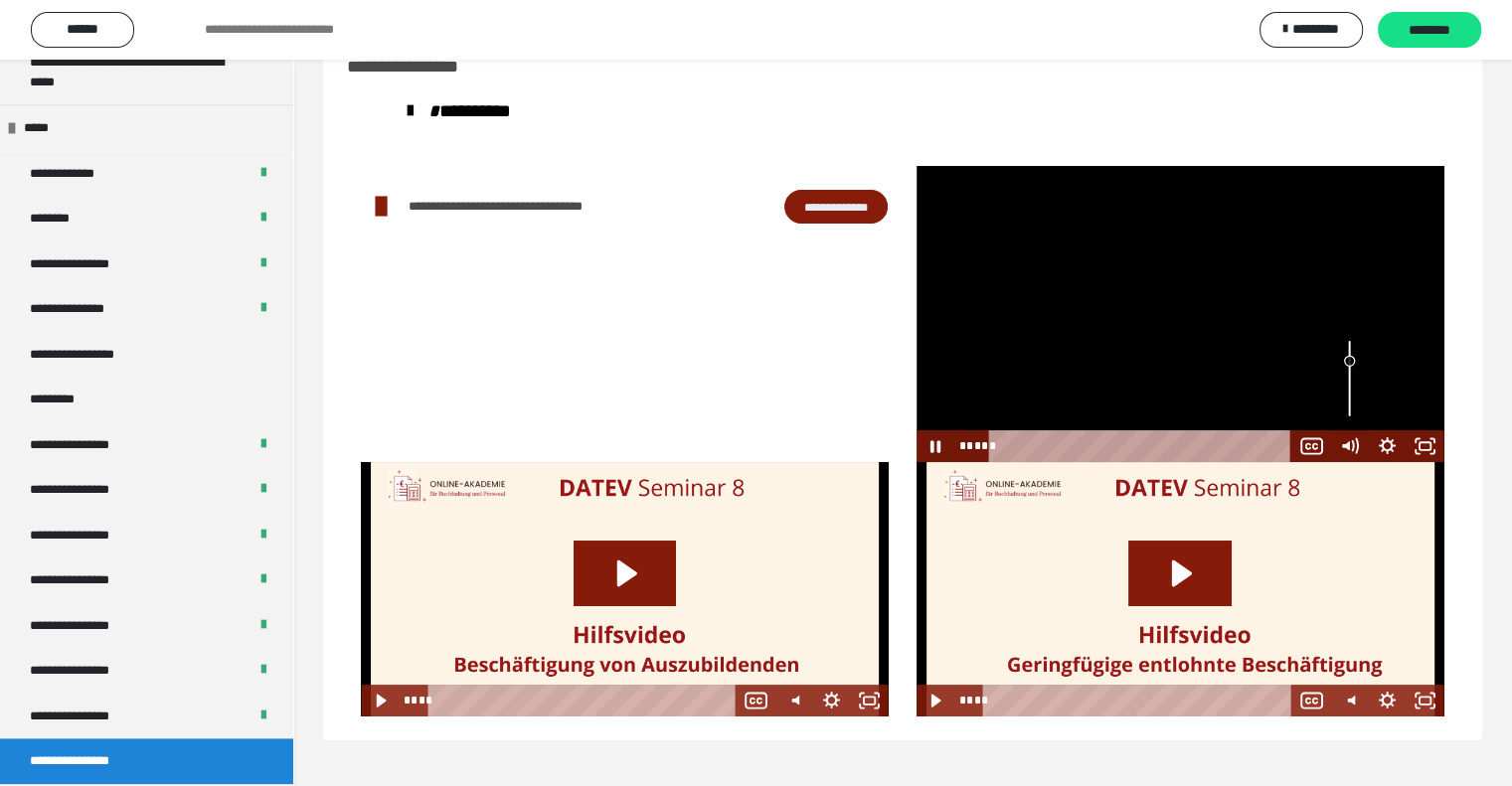 click at bounding box center (1350, 379) 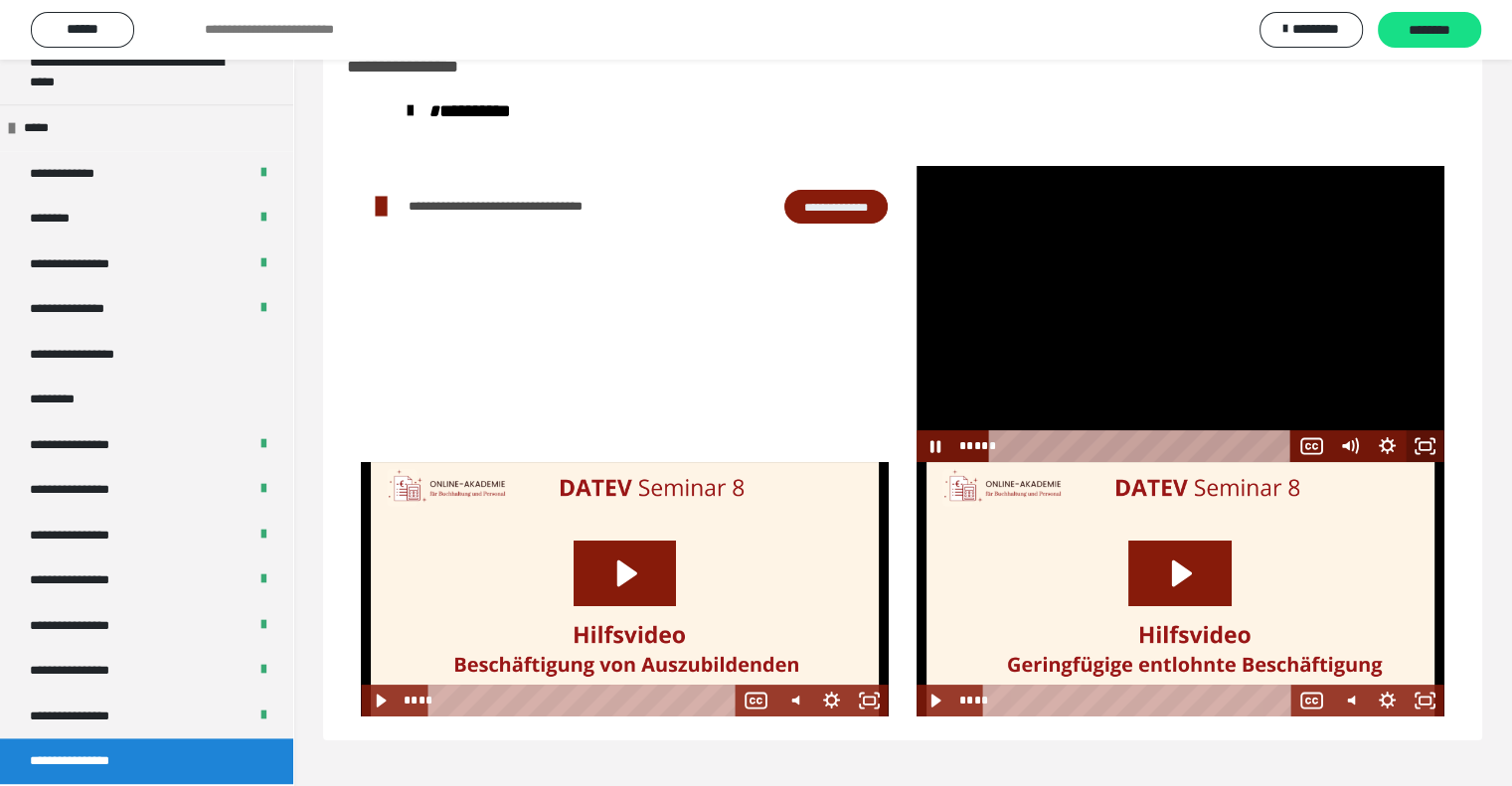 click 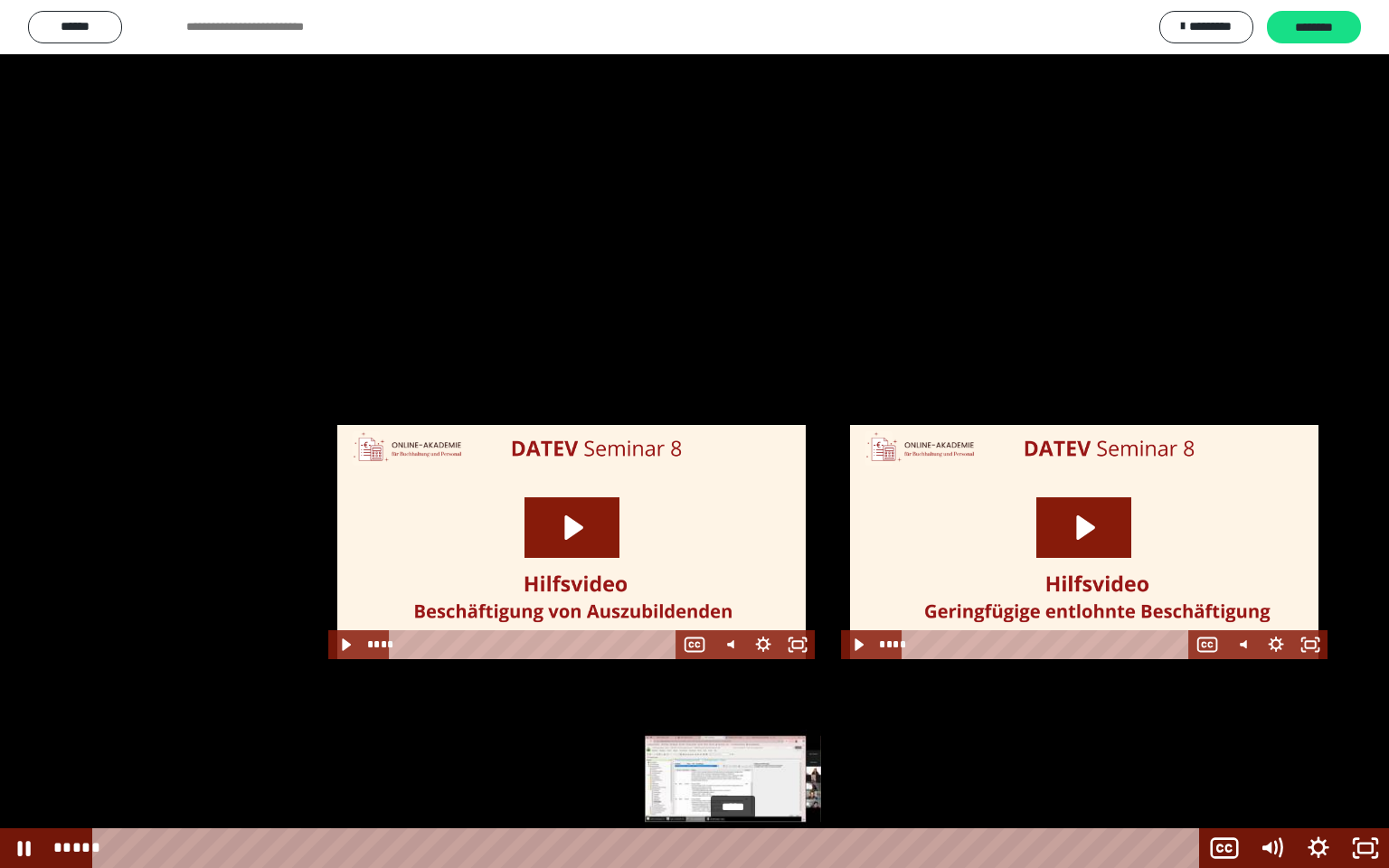 click on "*****" at bounding box center [649, 848] 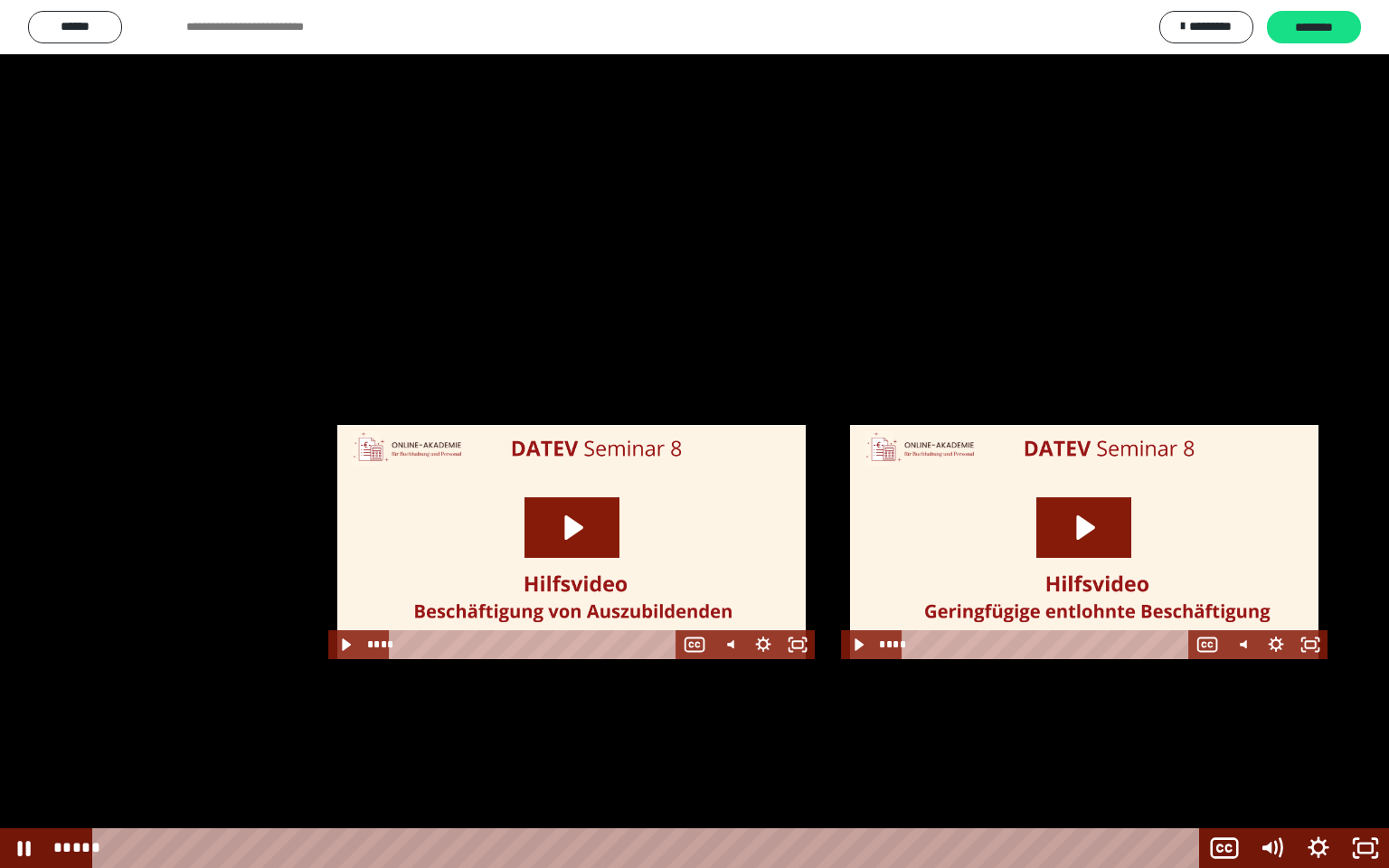click at bounding box center [694, 434] 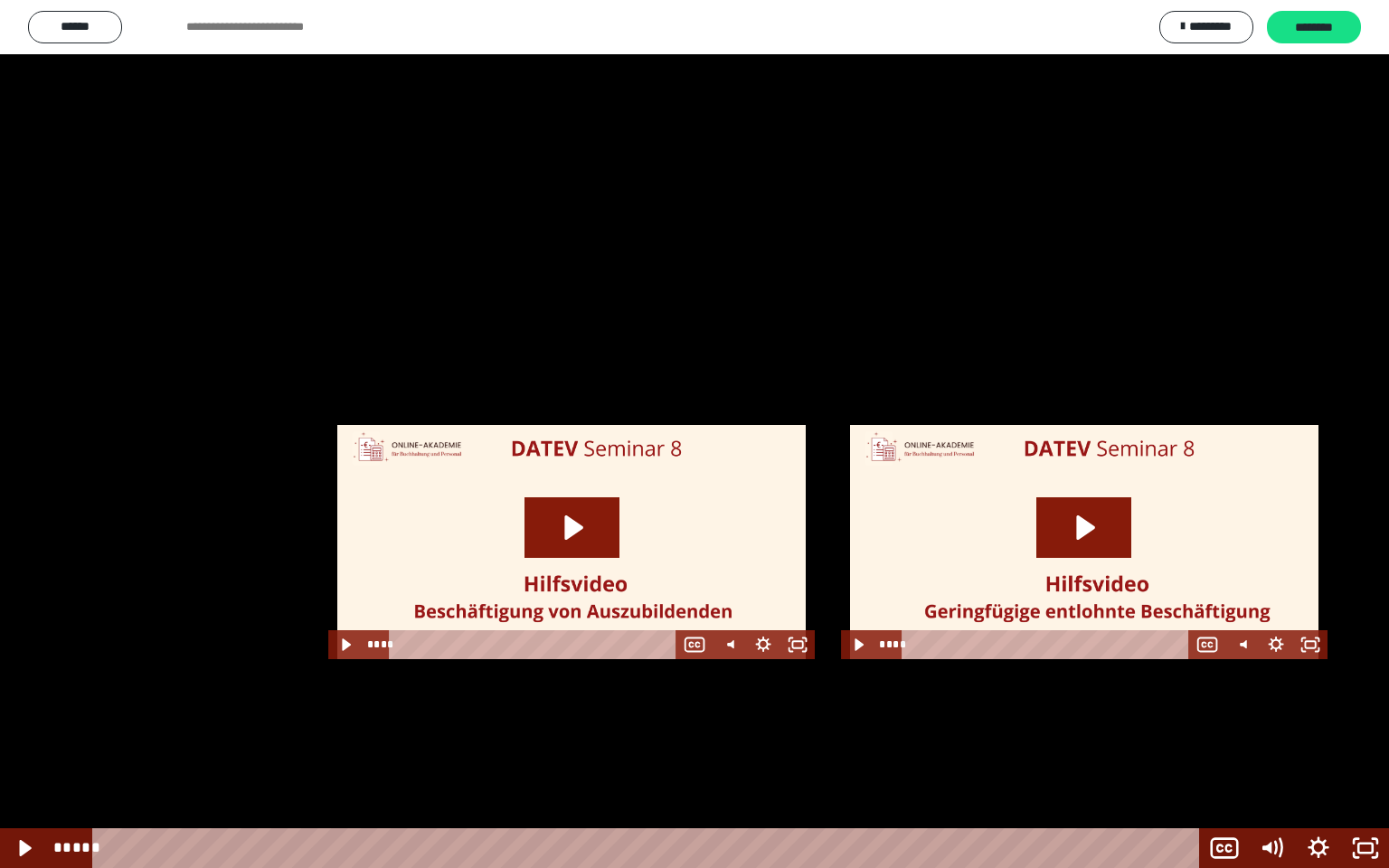 click at bounding box center [694, 434] 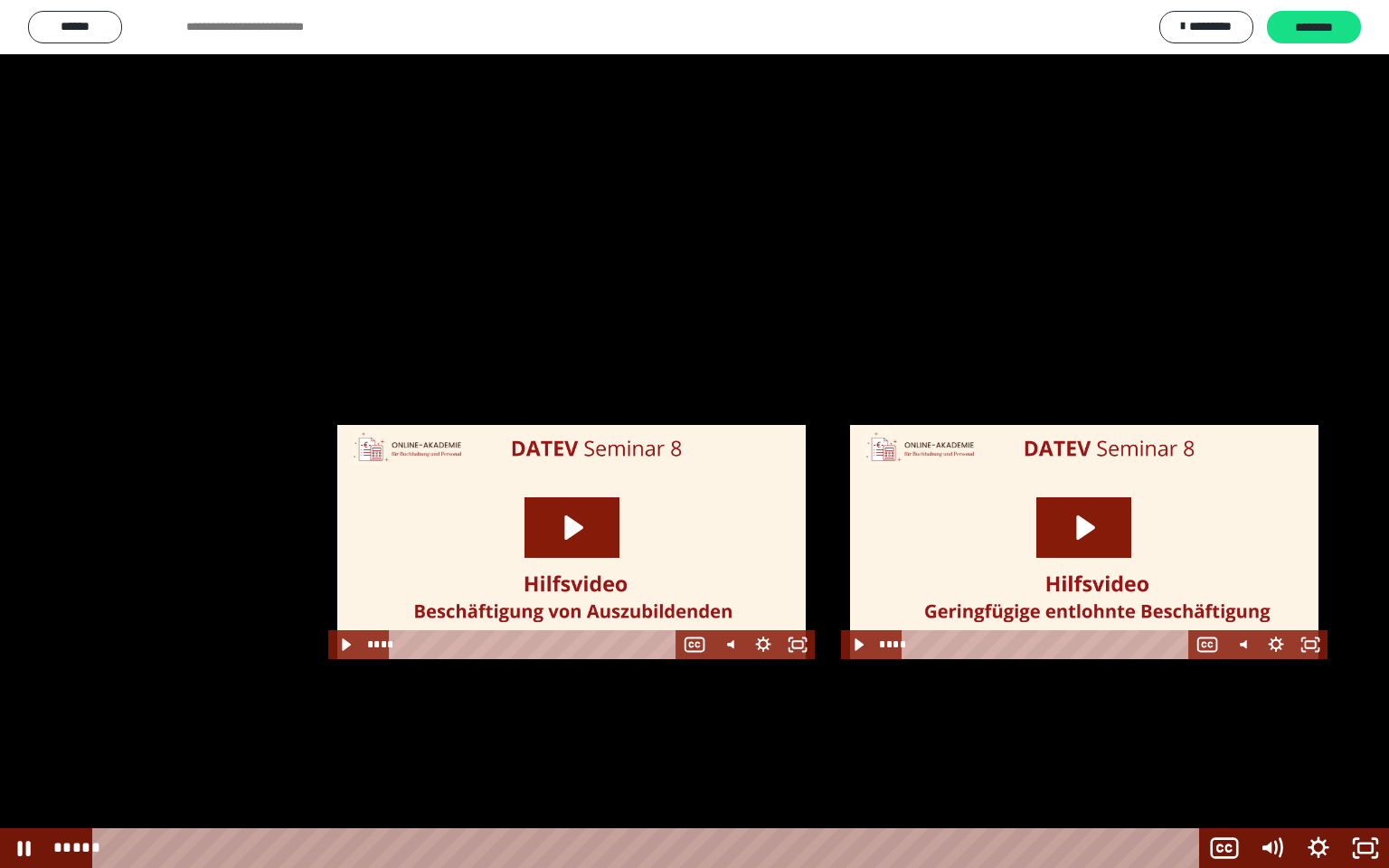 click at bounding box center [694, 434] 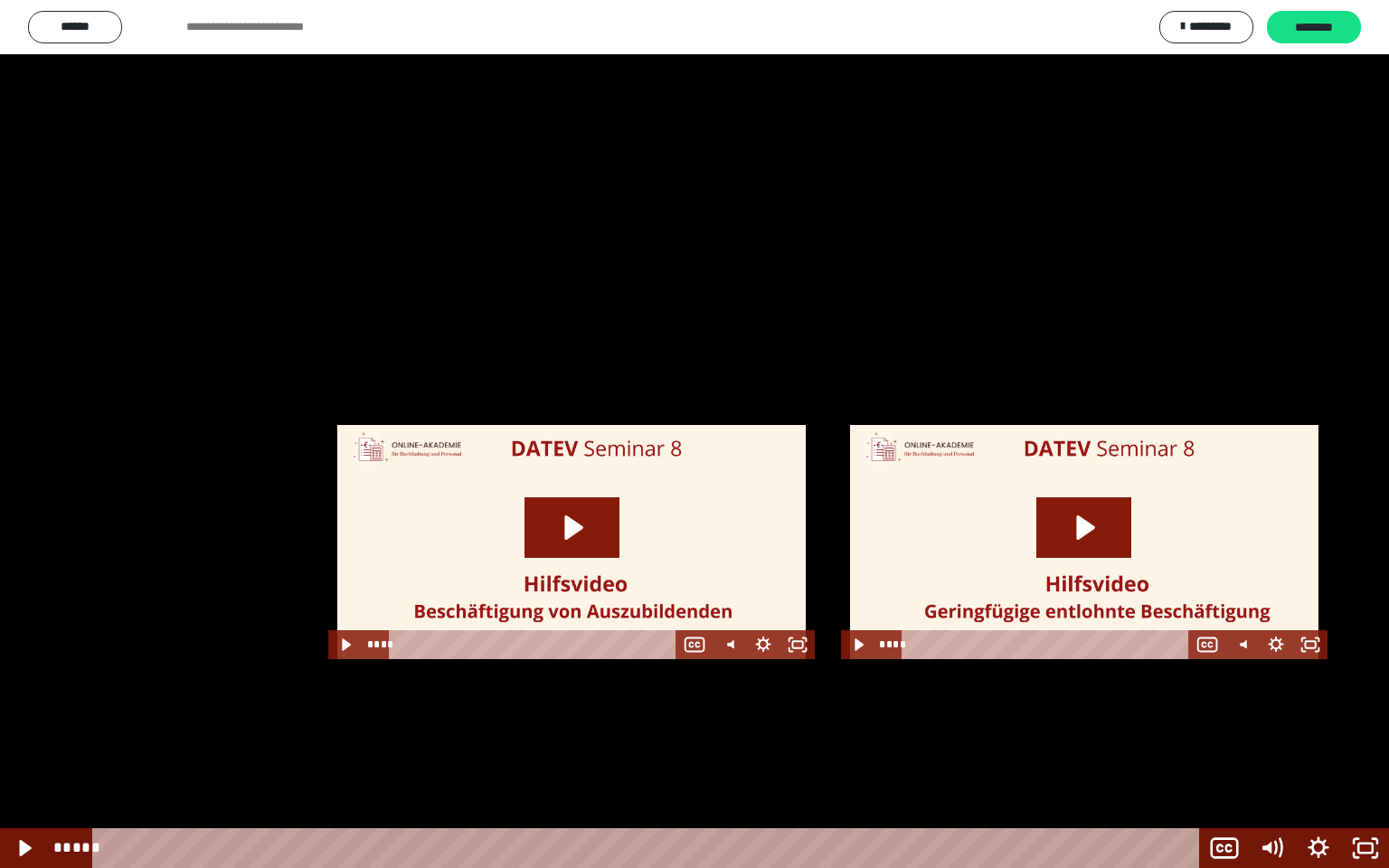 click at bounding box center [694, 434] 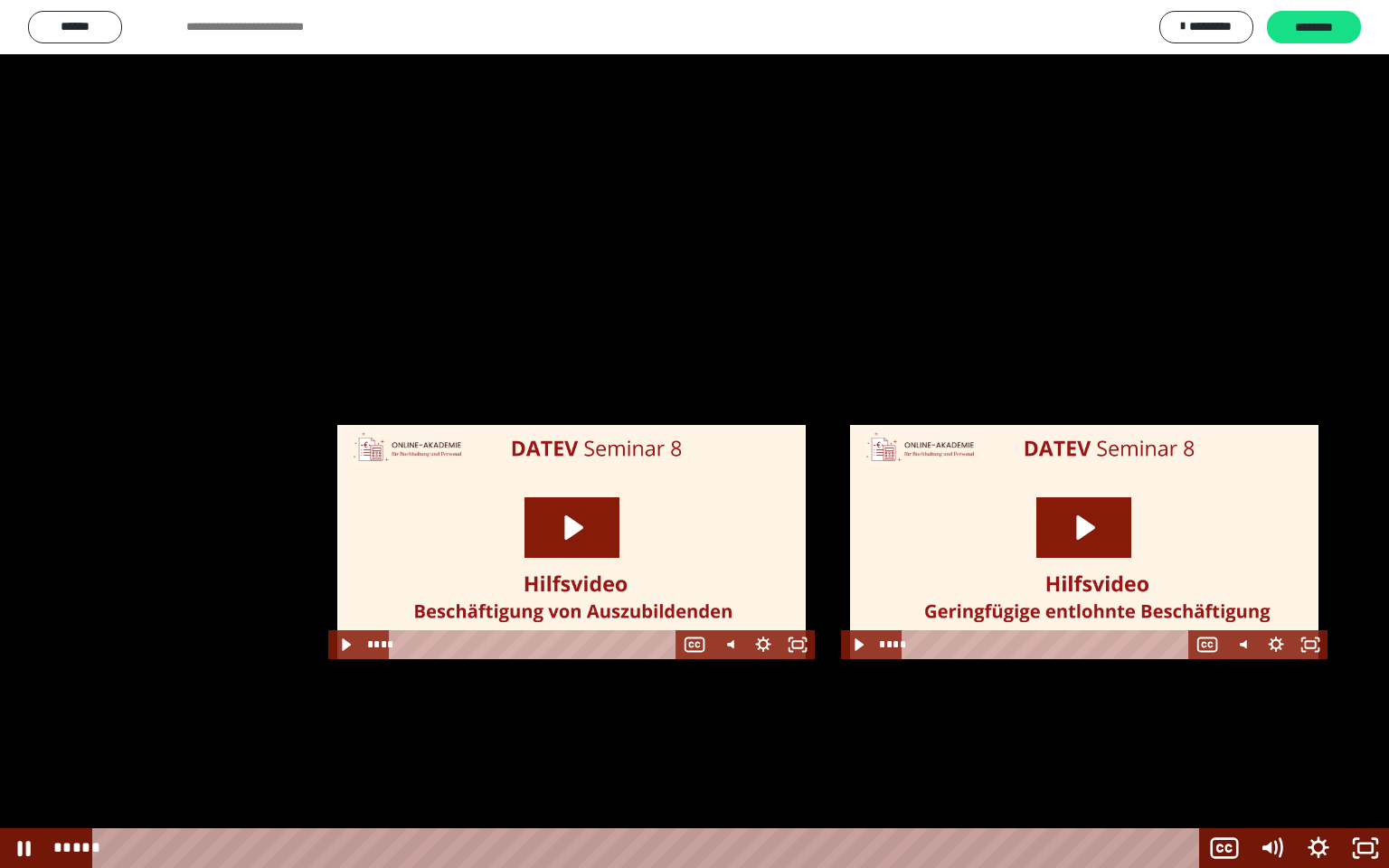 click at bounding box center (694, 434) 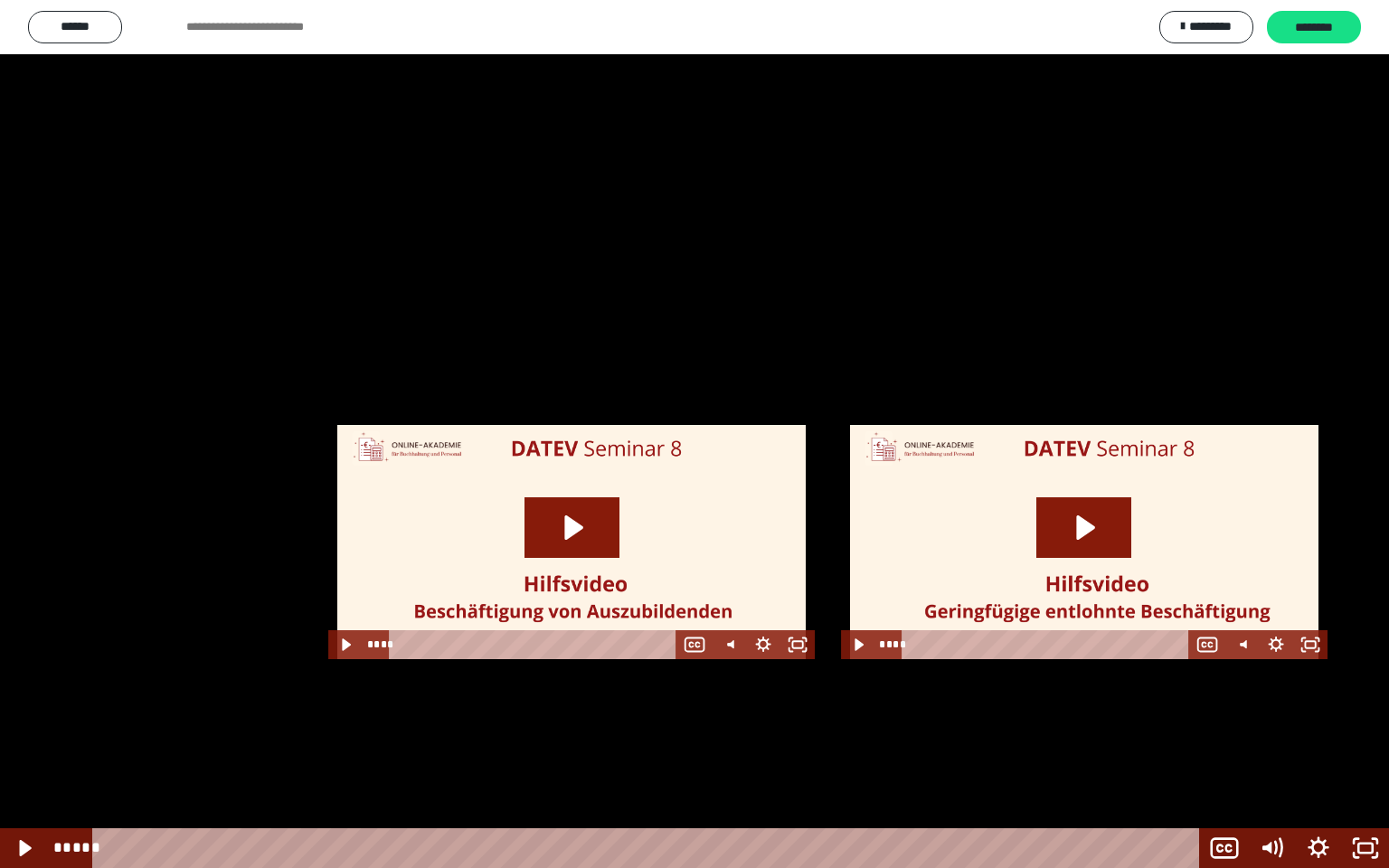 click at bounding box center (694, 434) 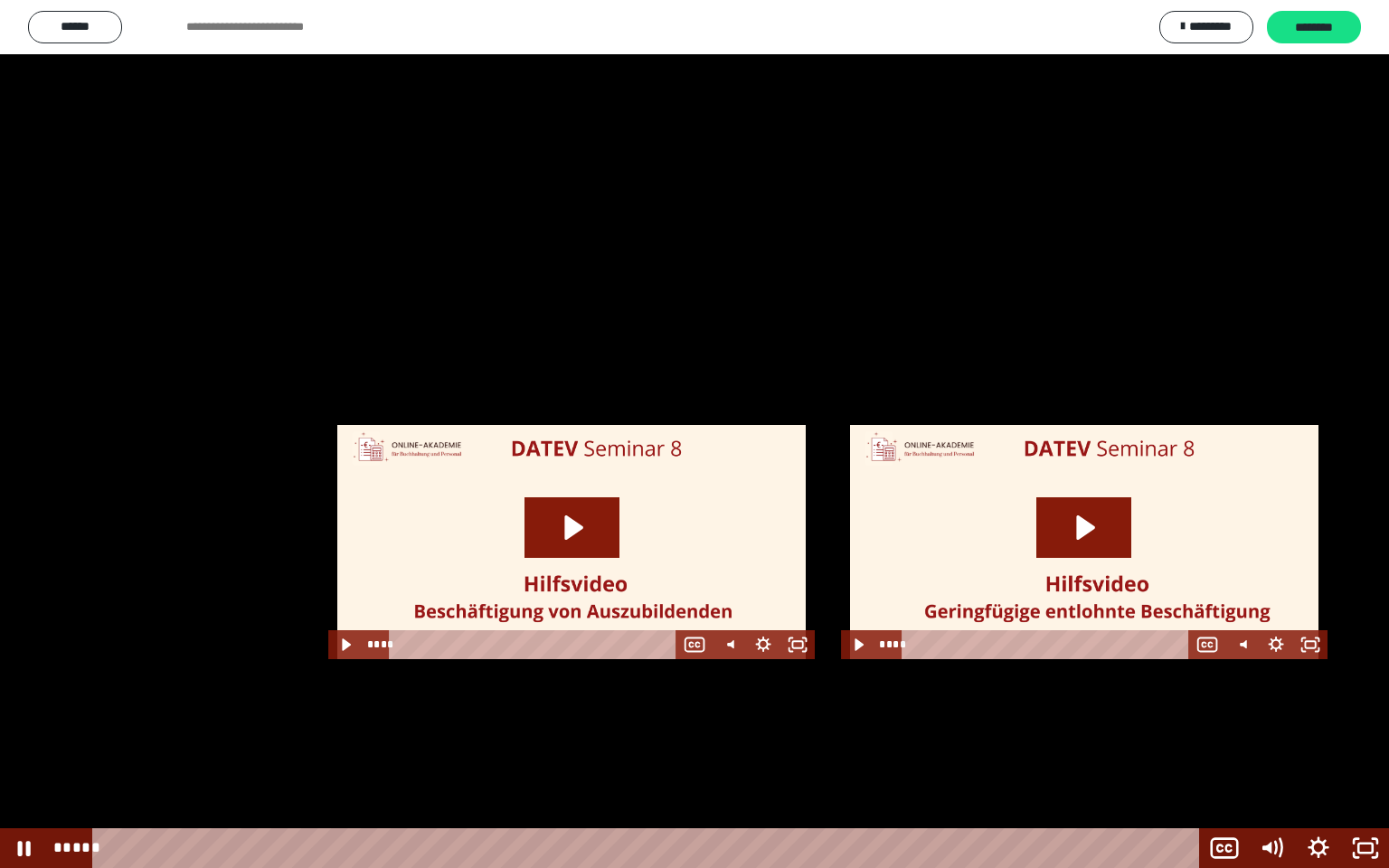 click at bounding box center (694, 434) 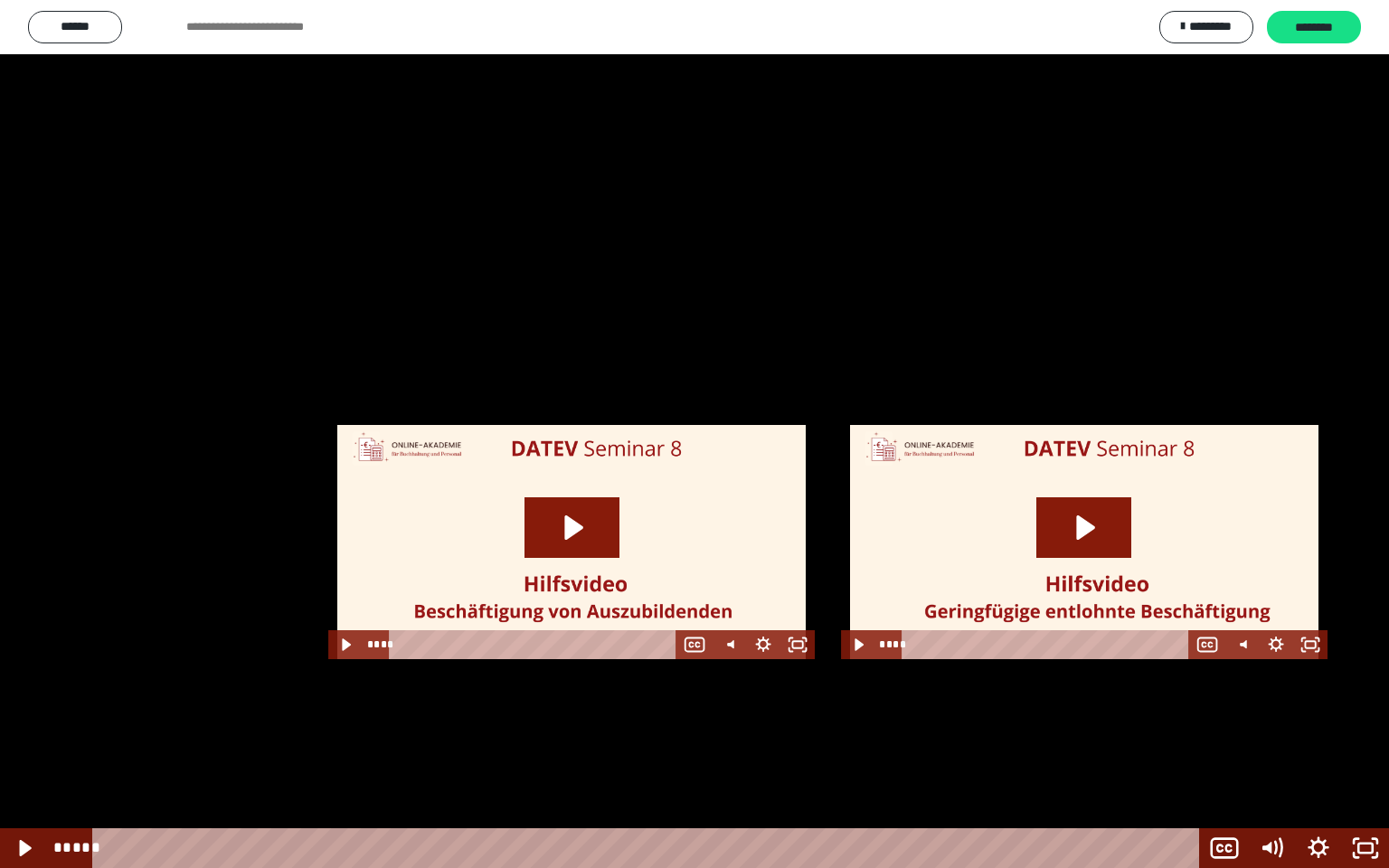 click at bounding box center [694, 434] 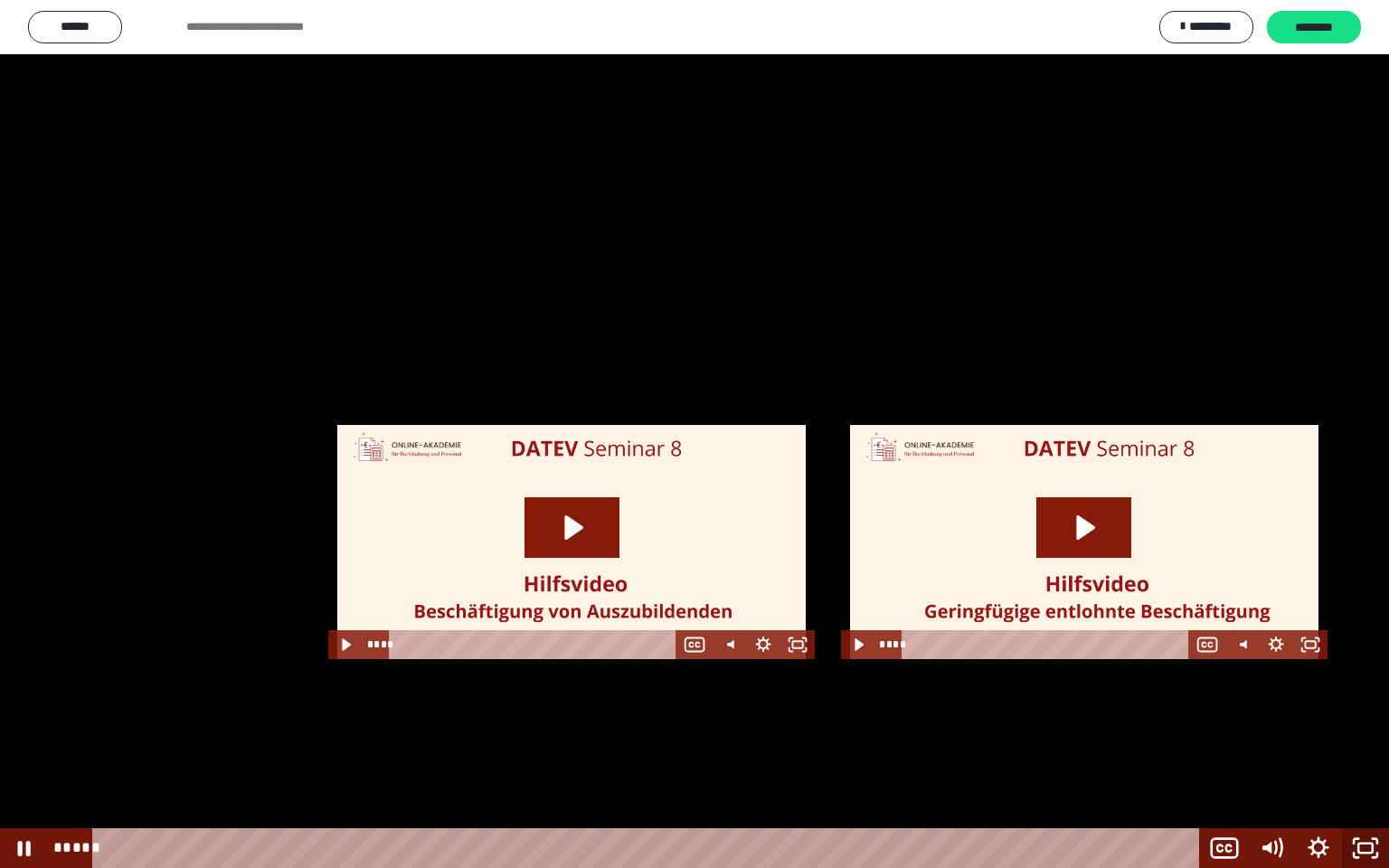 click 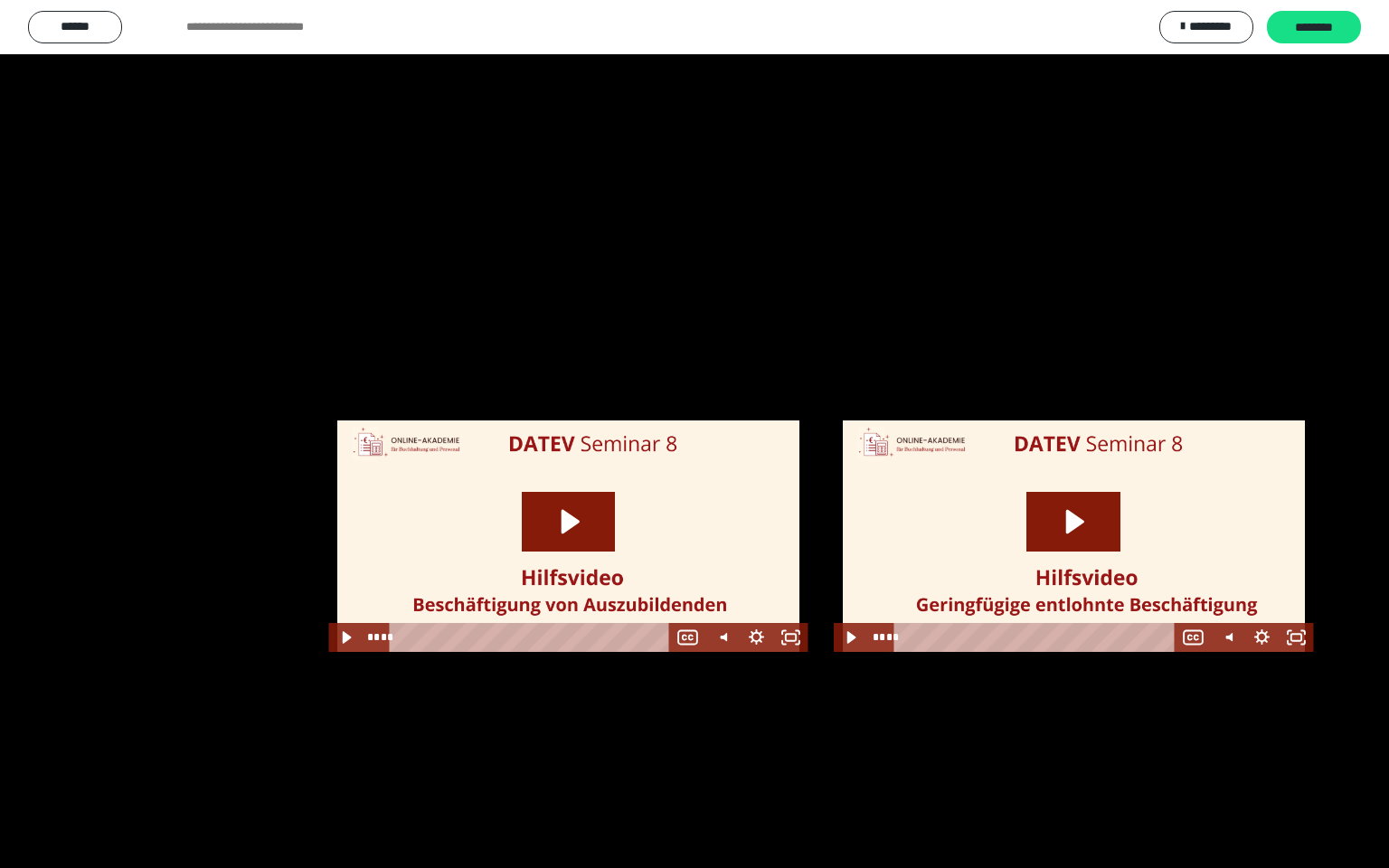 scroll, scrollTop: 2190, scrollLeft: 0, axis: vertical 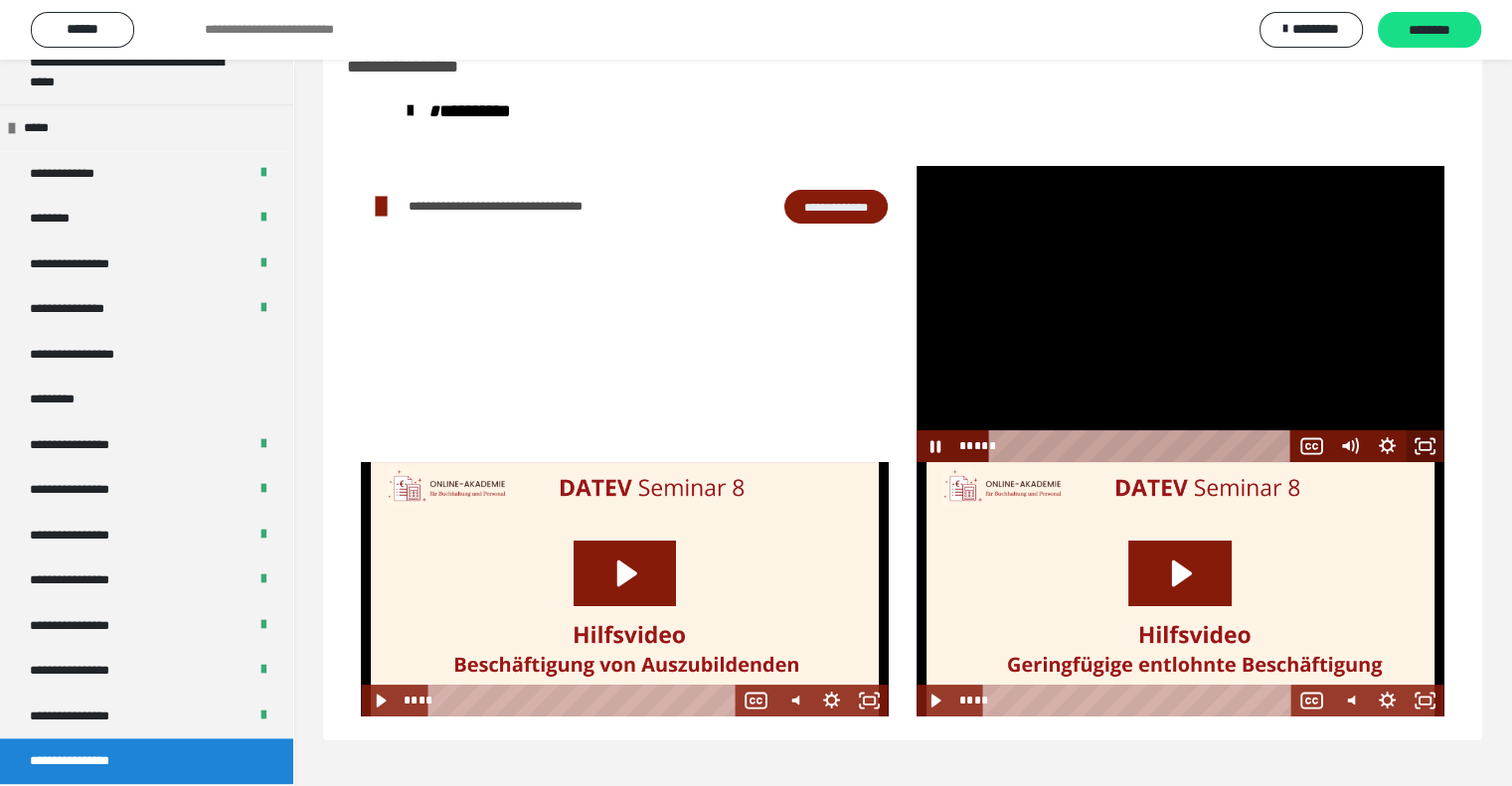 click 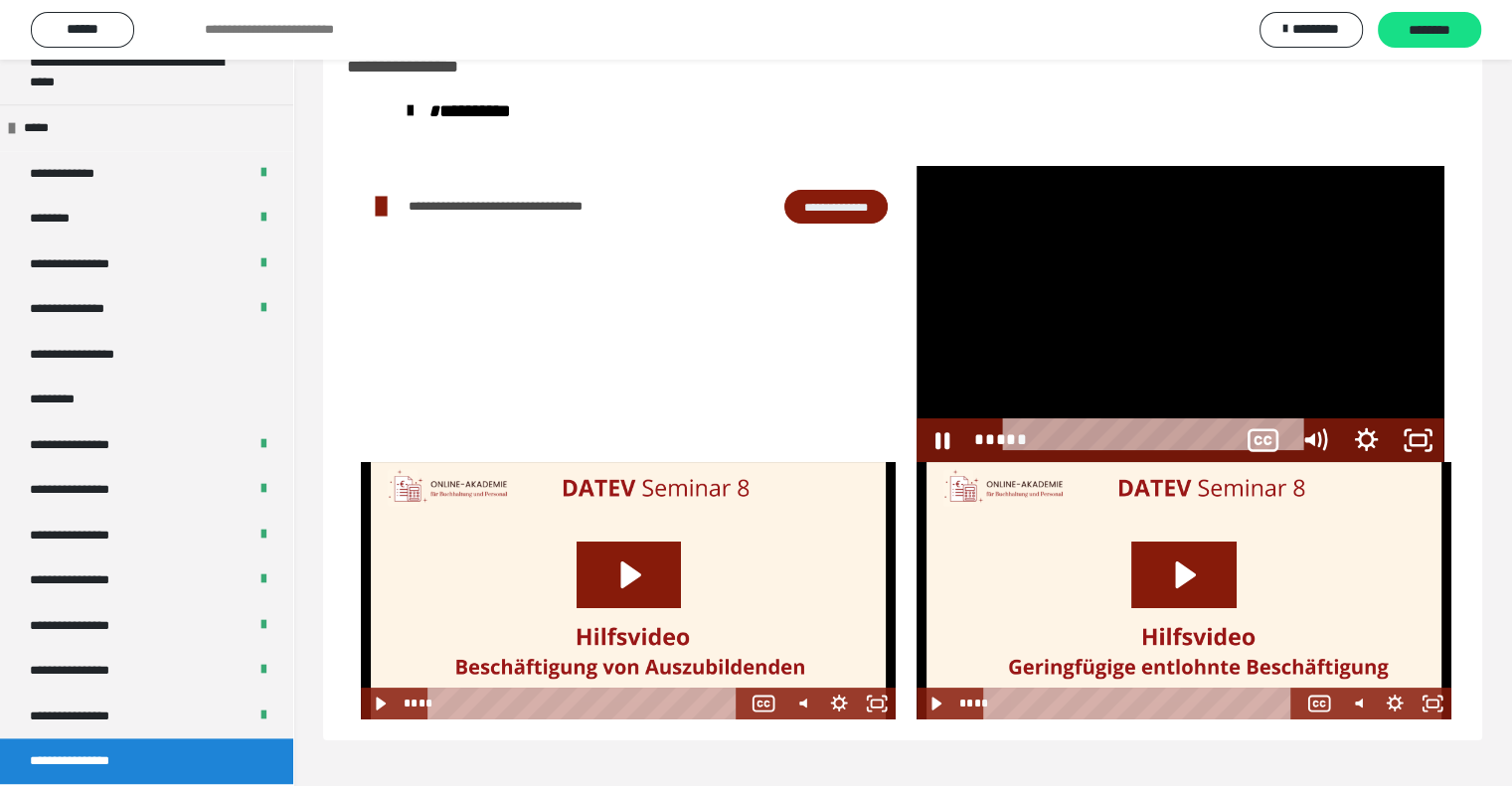 scroll, scrollTop: 2239, scrollLeft: 0, axis: vertical 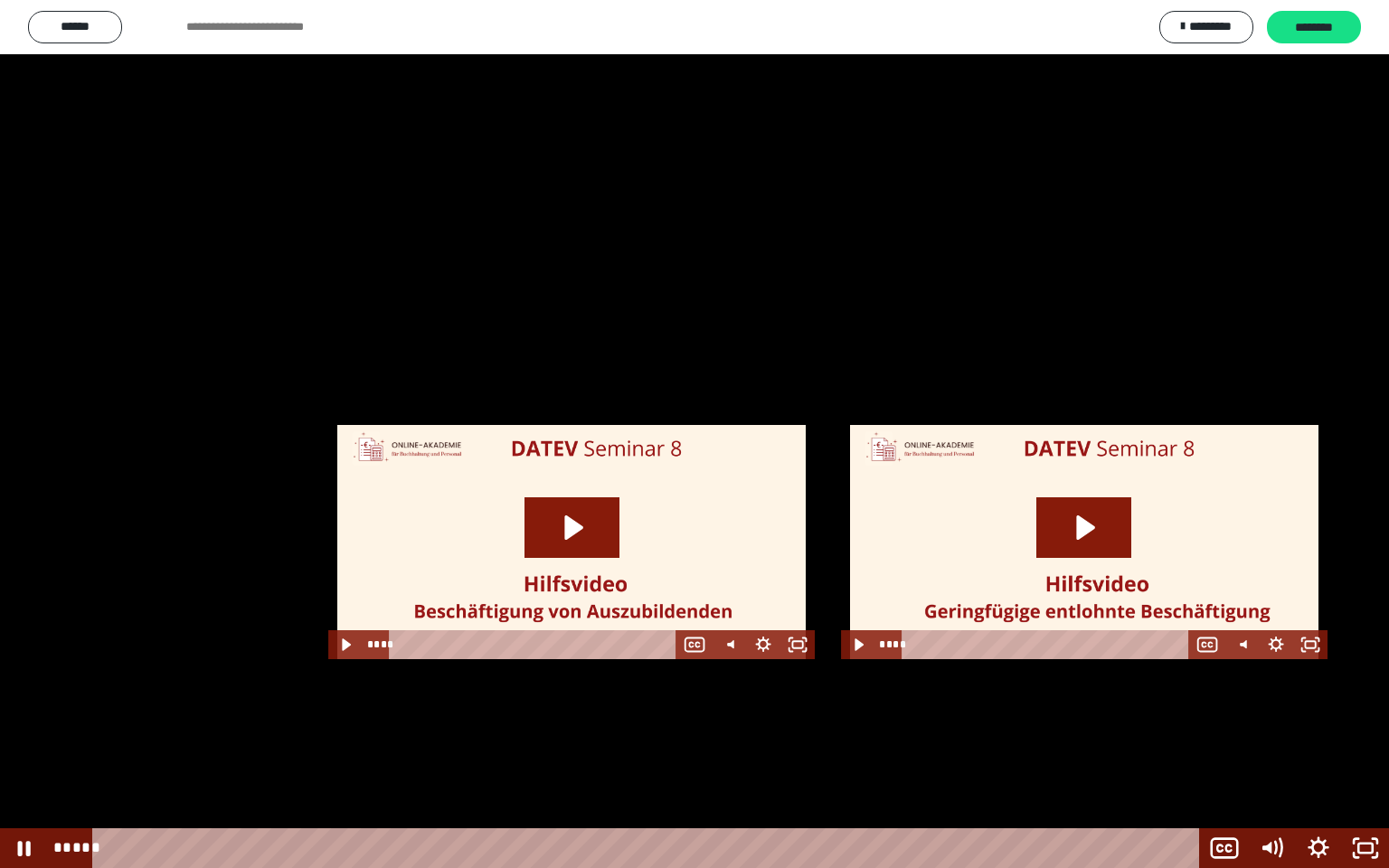 click at bounding box center [694, 434] 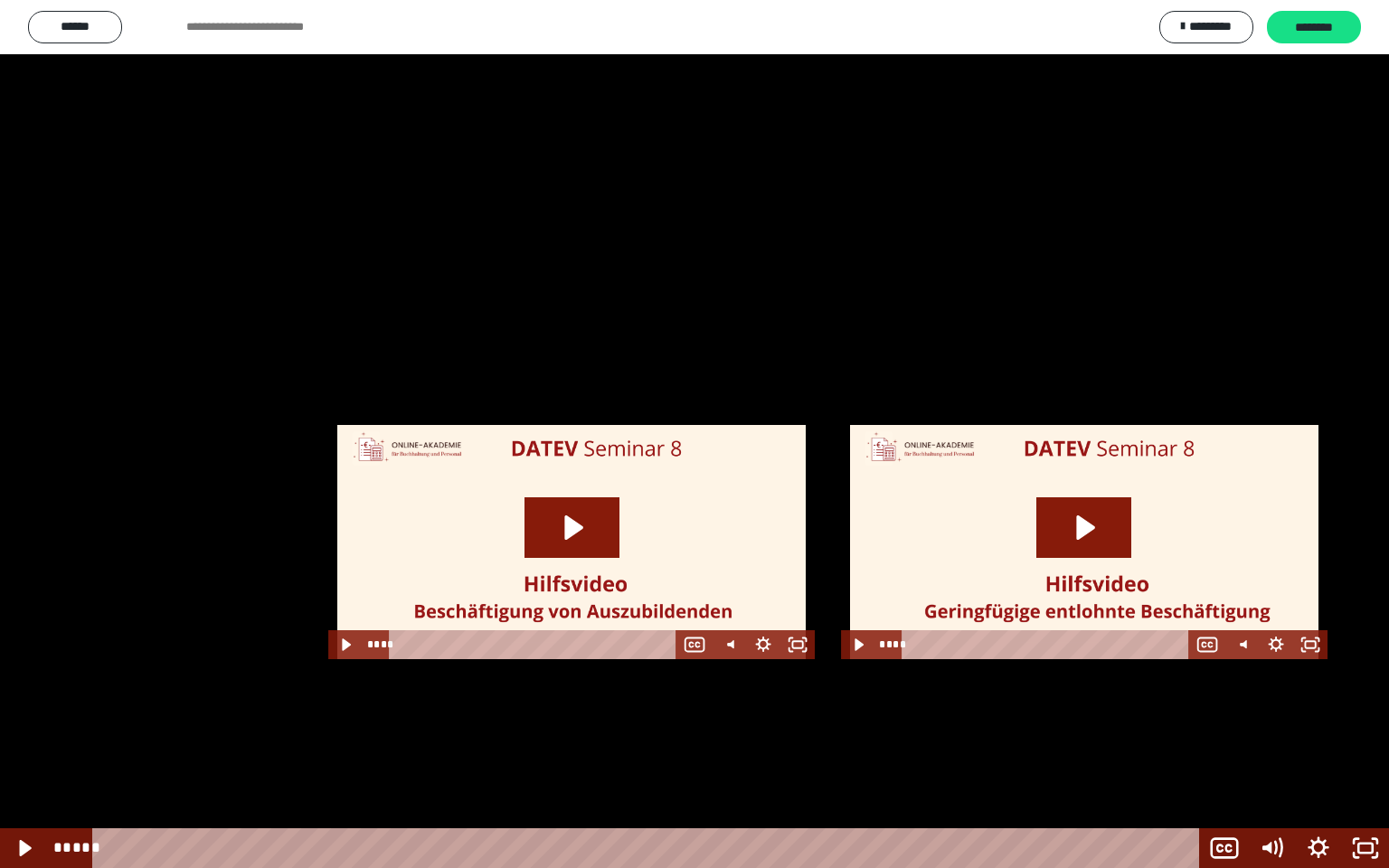 click at bounding box center [694, 434] 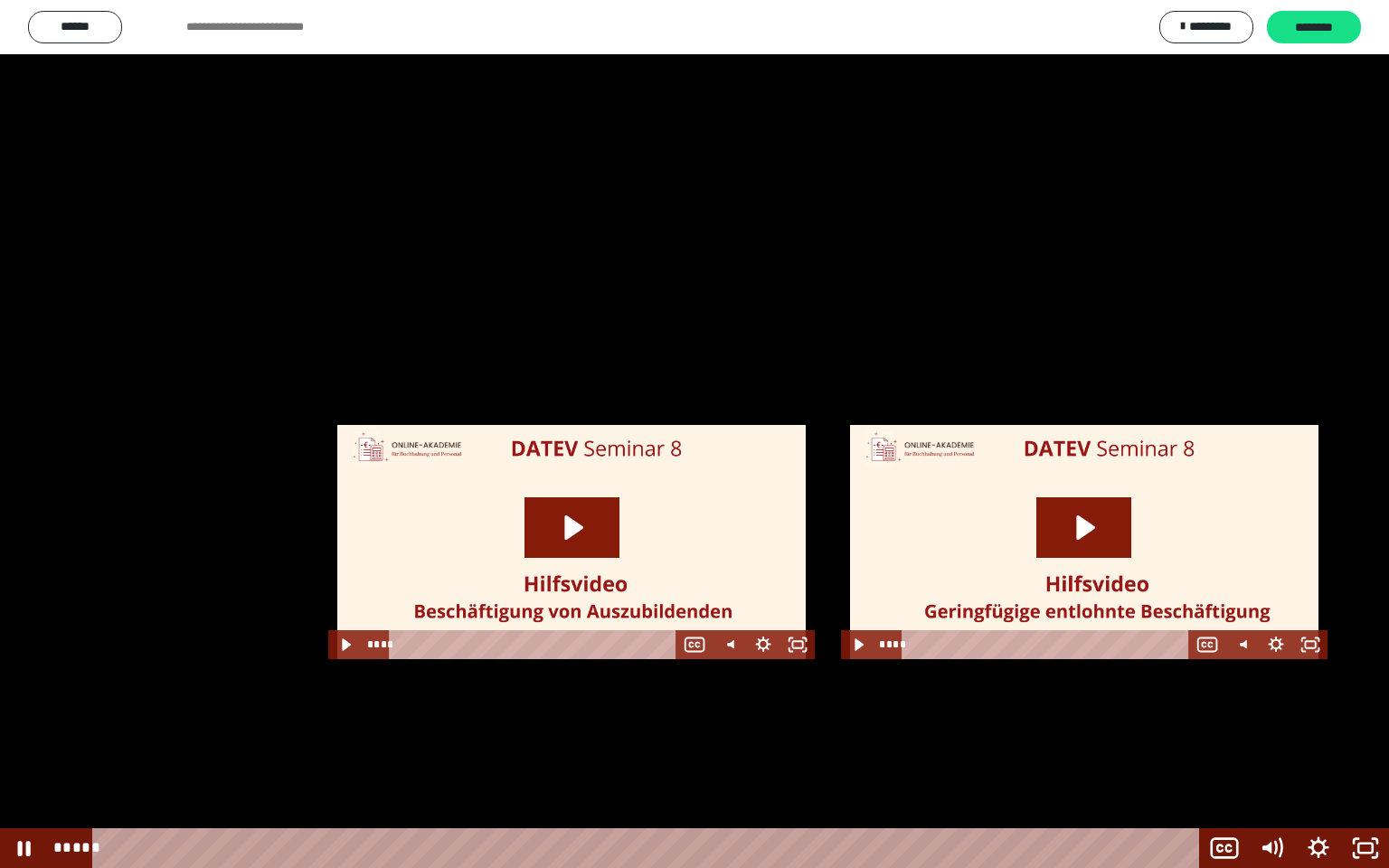 click at bounding box center (694, 434) 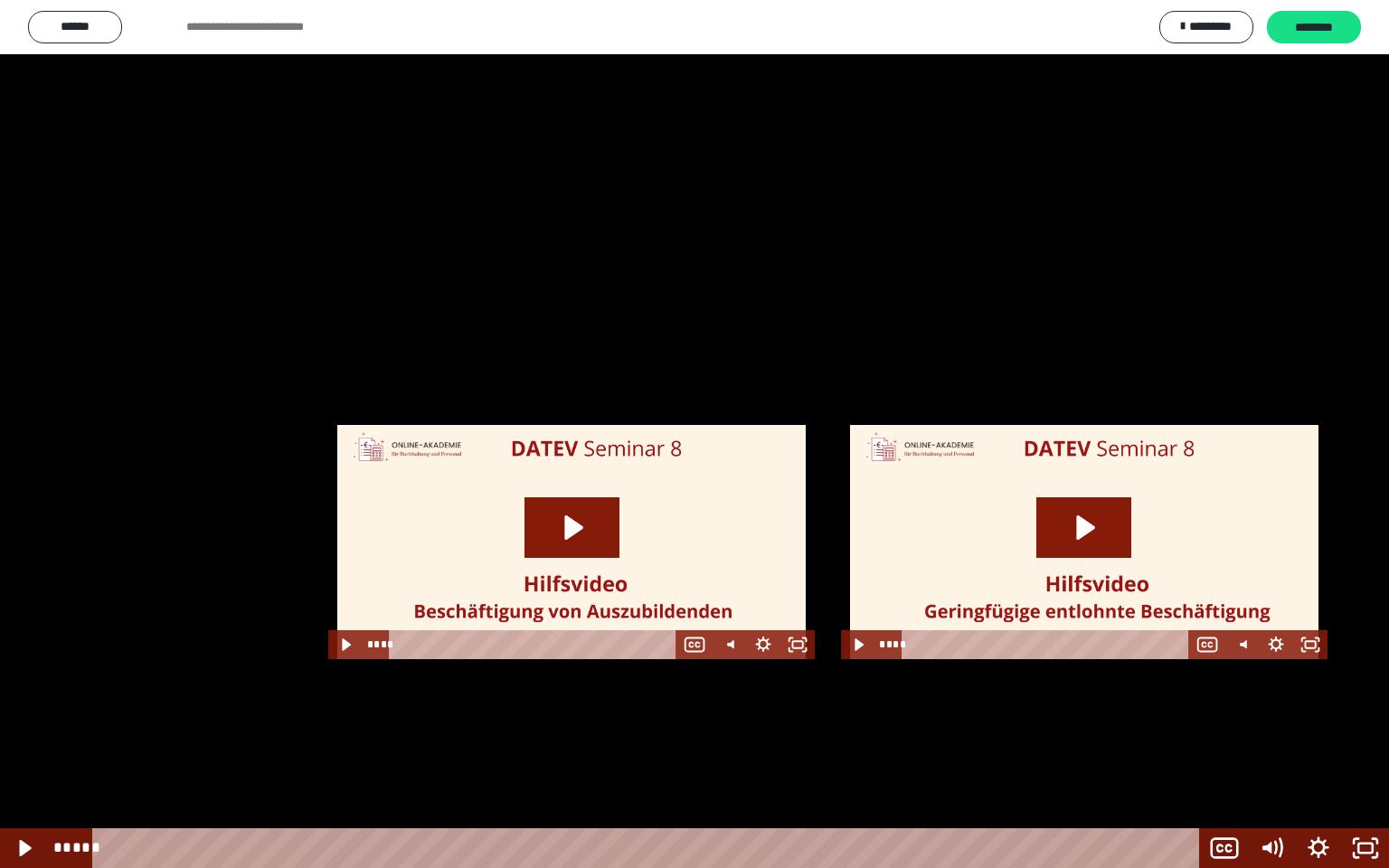 click at bounding box center [694, 434] 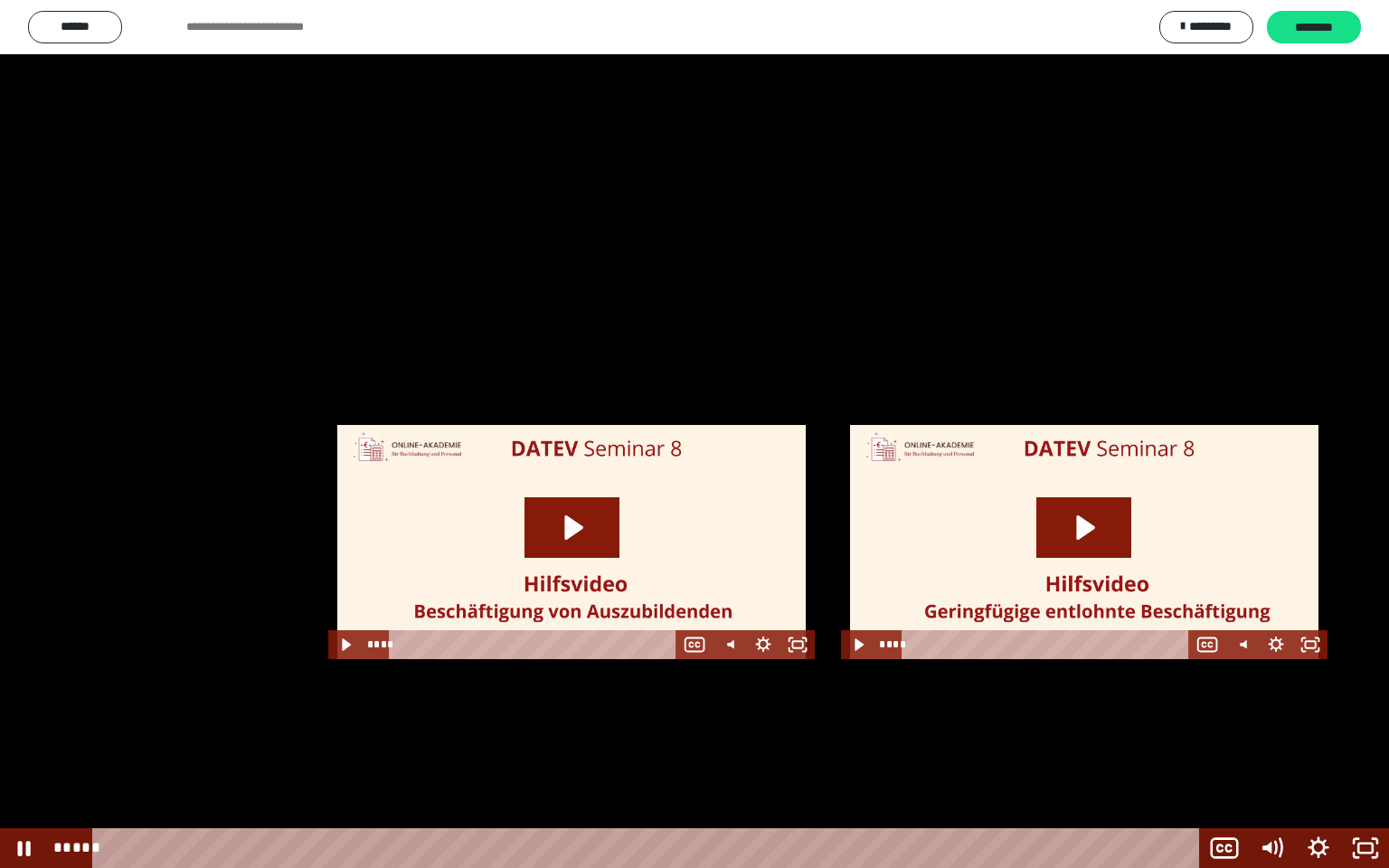 click at bounding box center (694, 434) 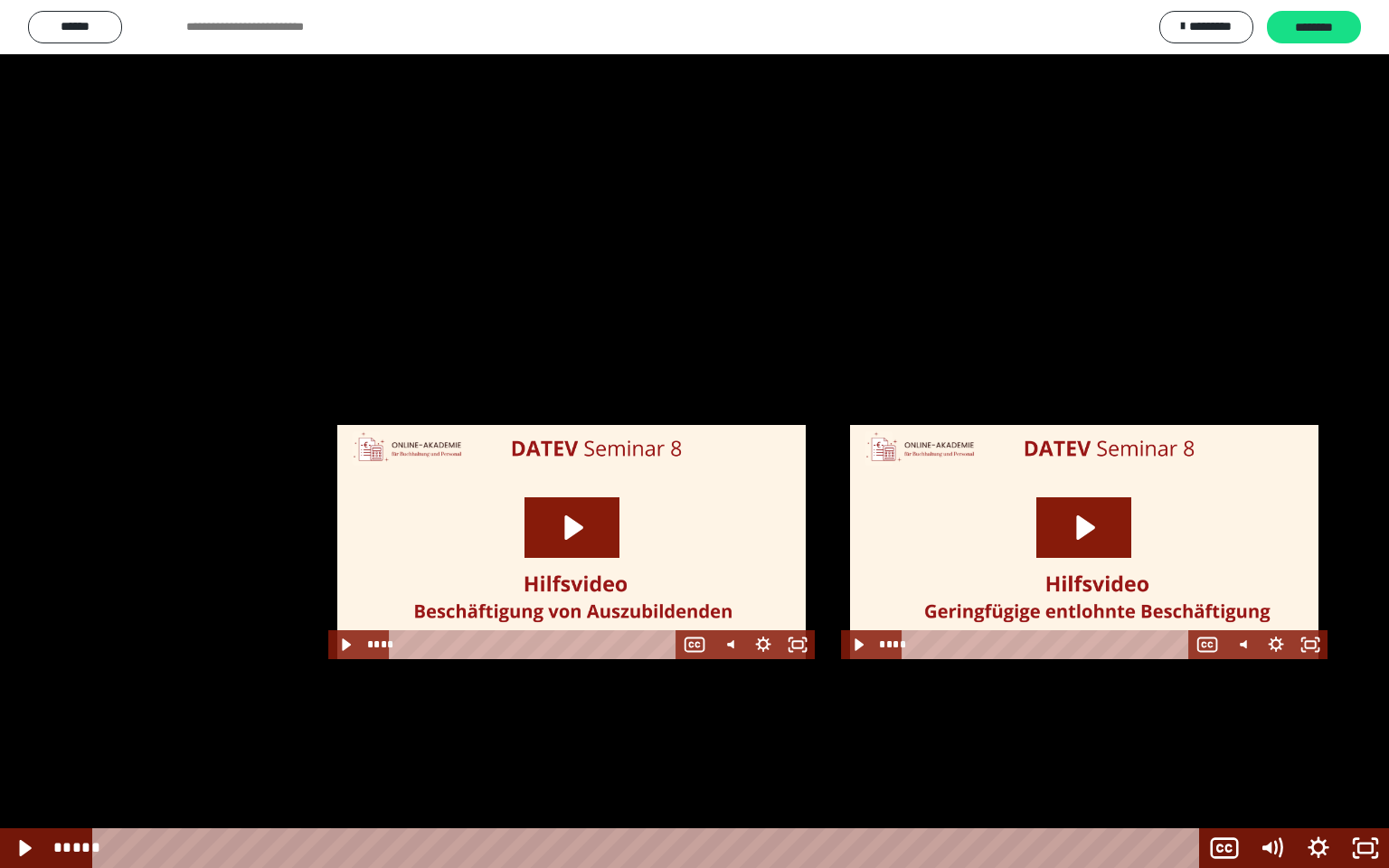 click at bounding box center (694, 434) 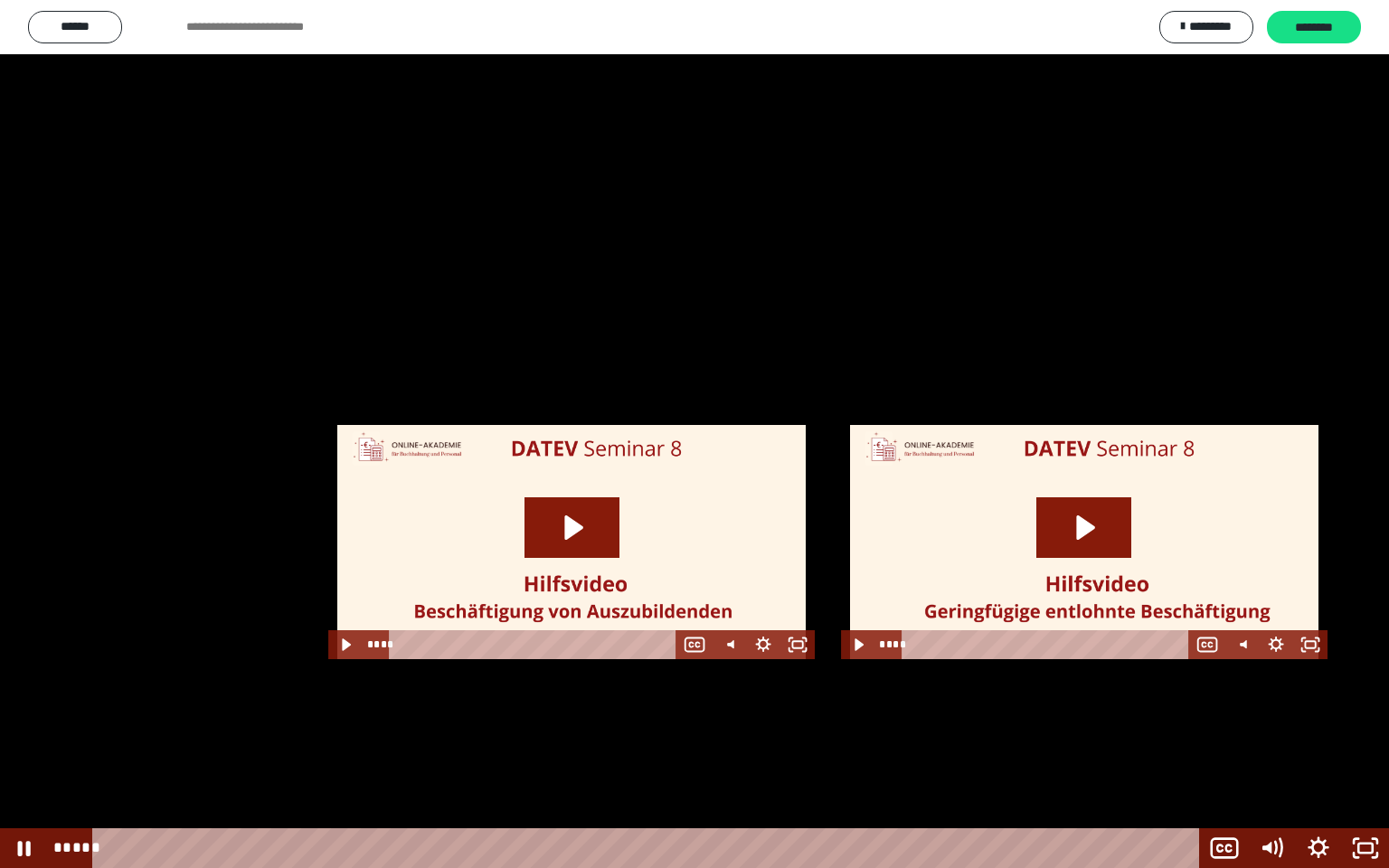 click at bounding box center (694, 434) 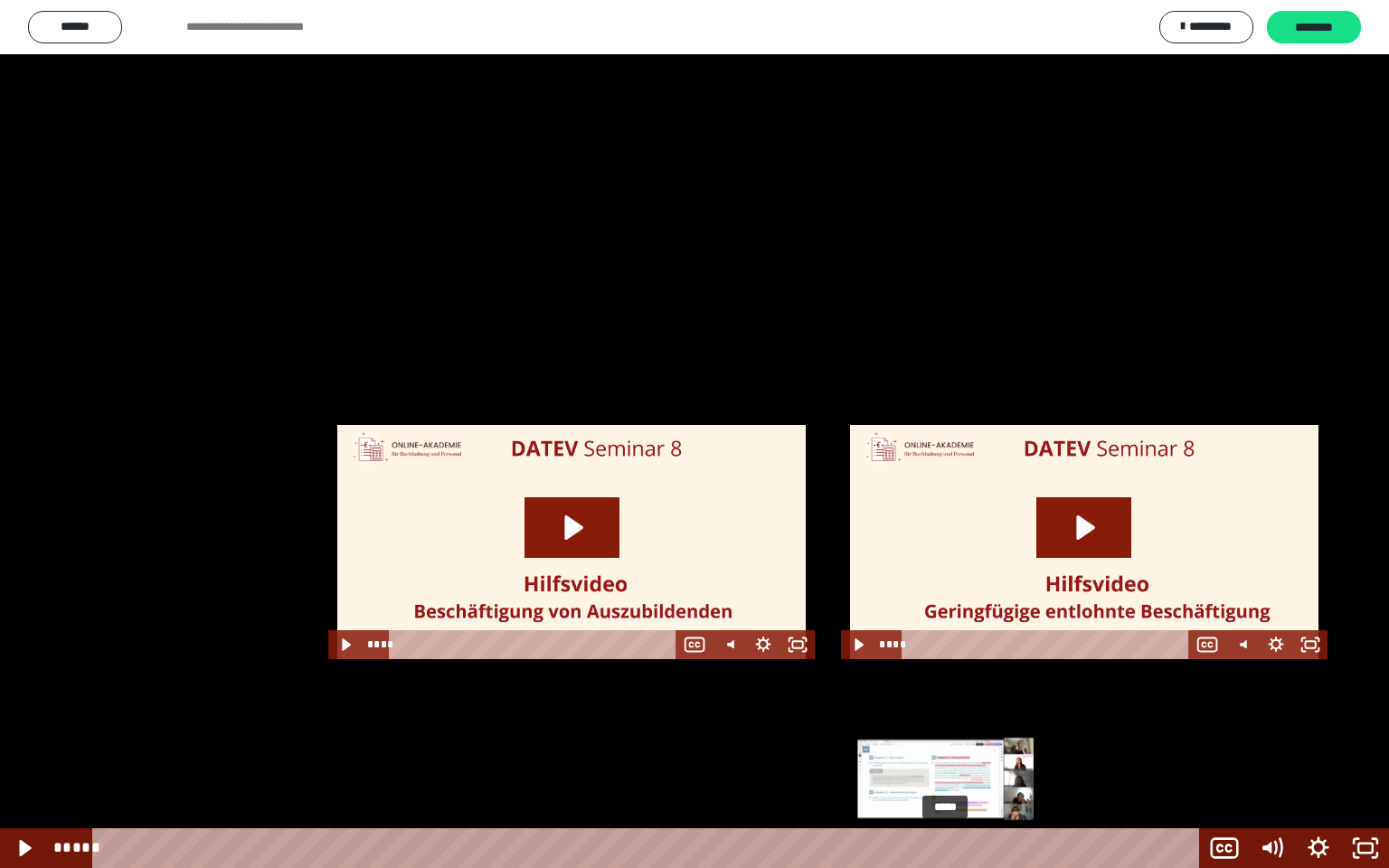 click on "*****" at bounding box center (649, 848) 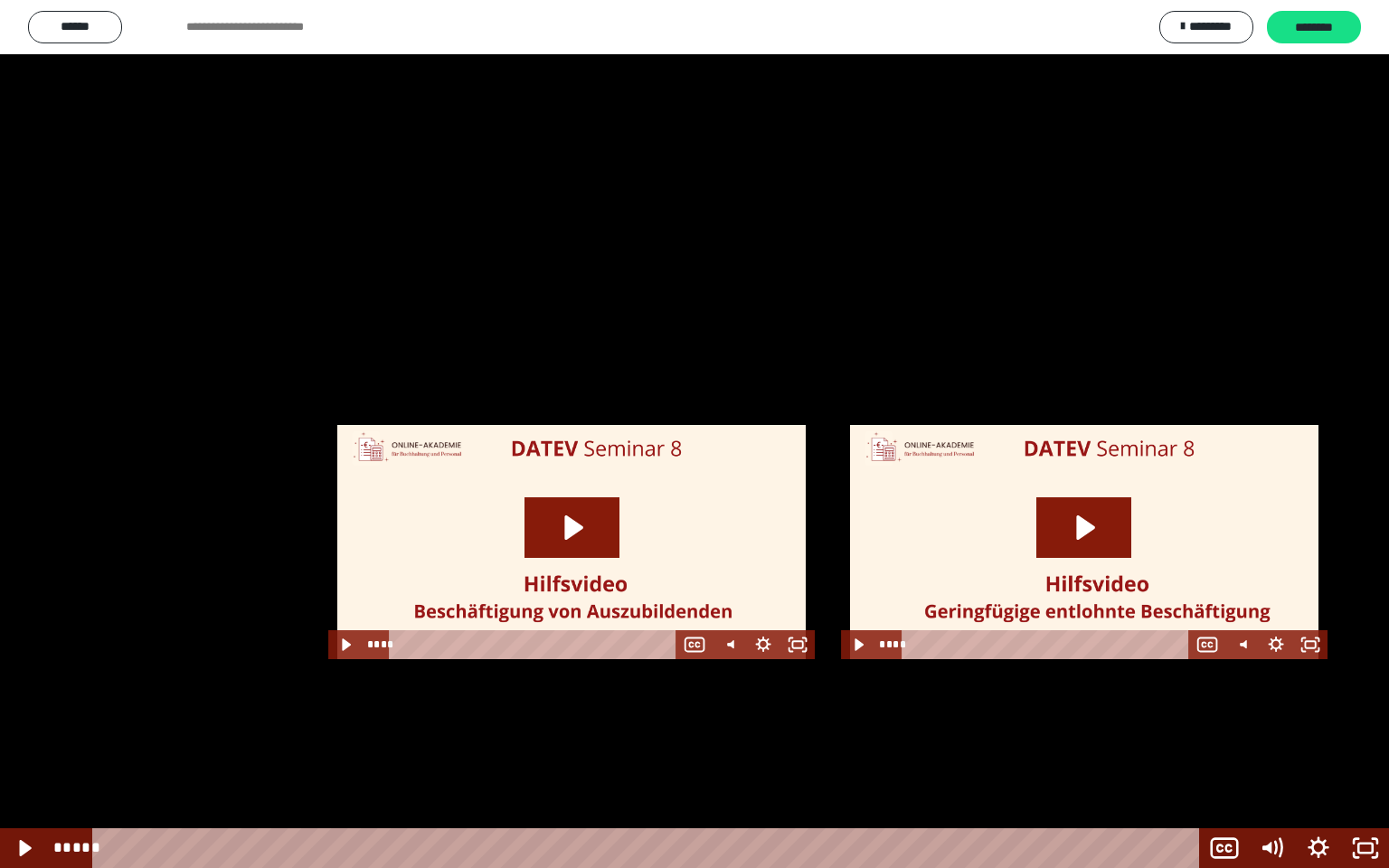 click at bounding box center [694, 434] 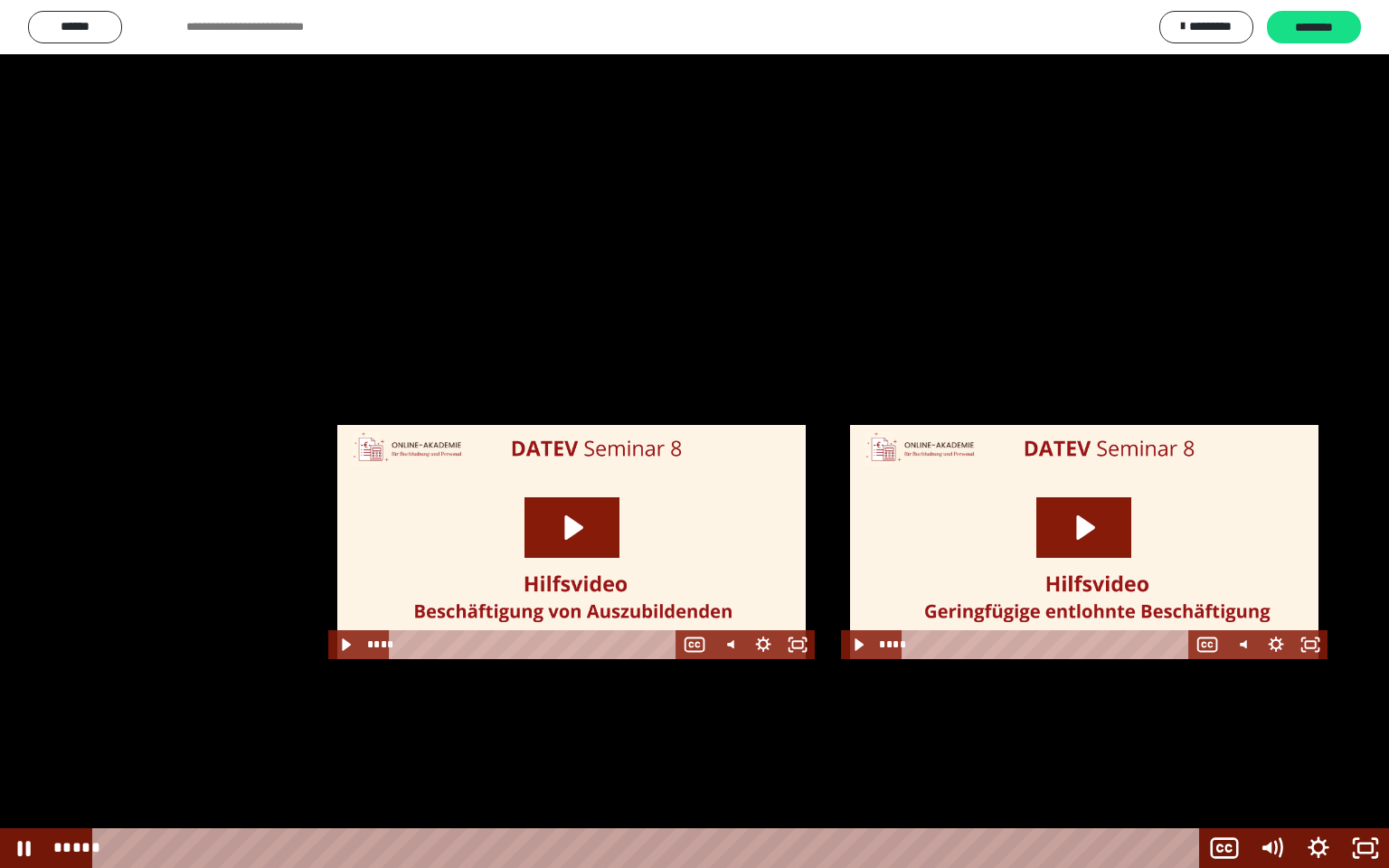 click at bounding box center (694, 434) 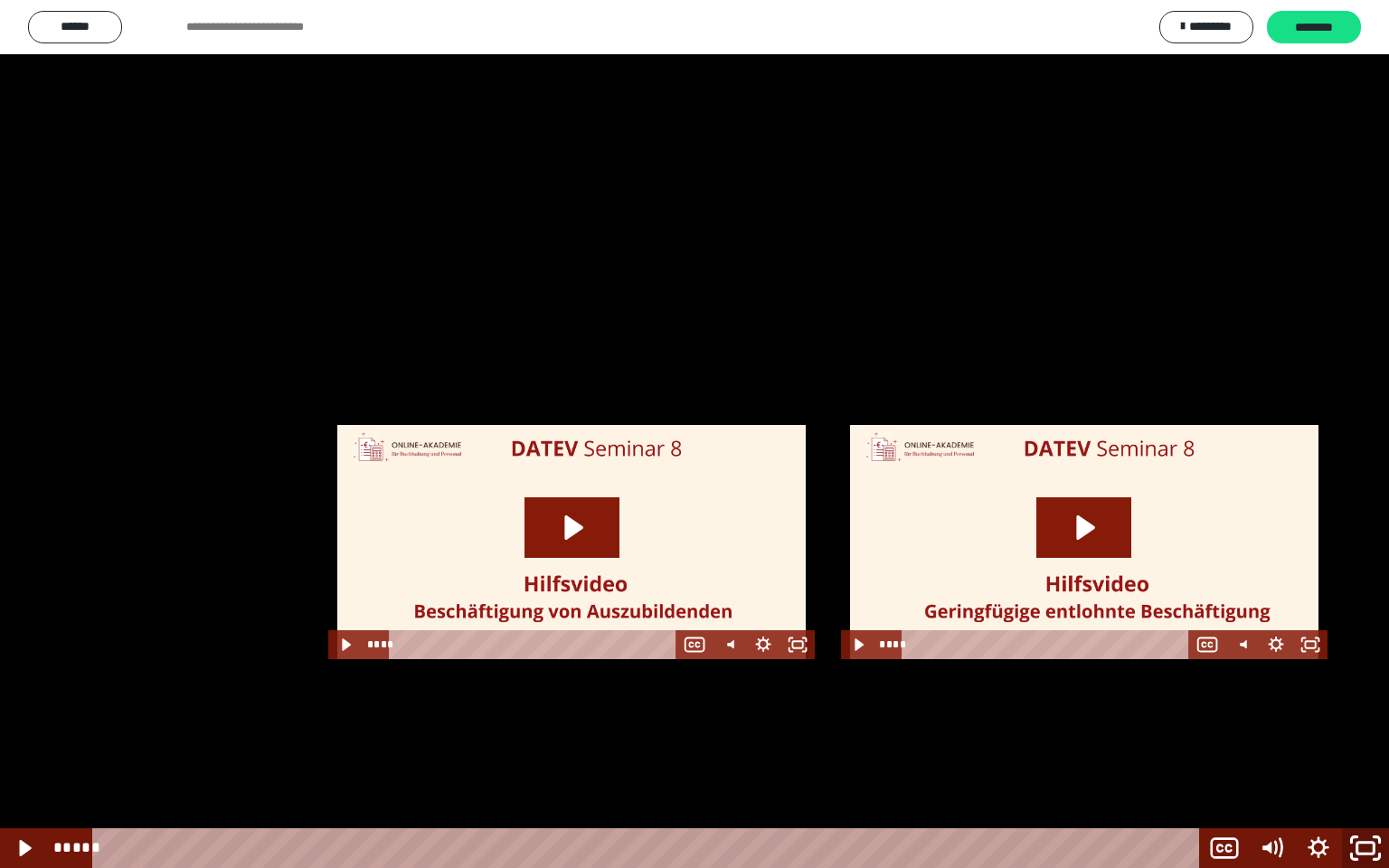 click 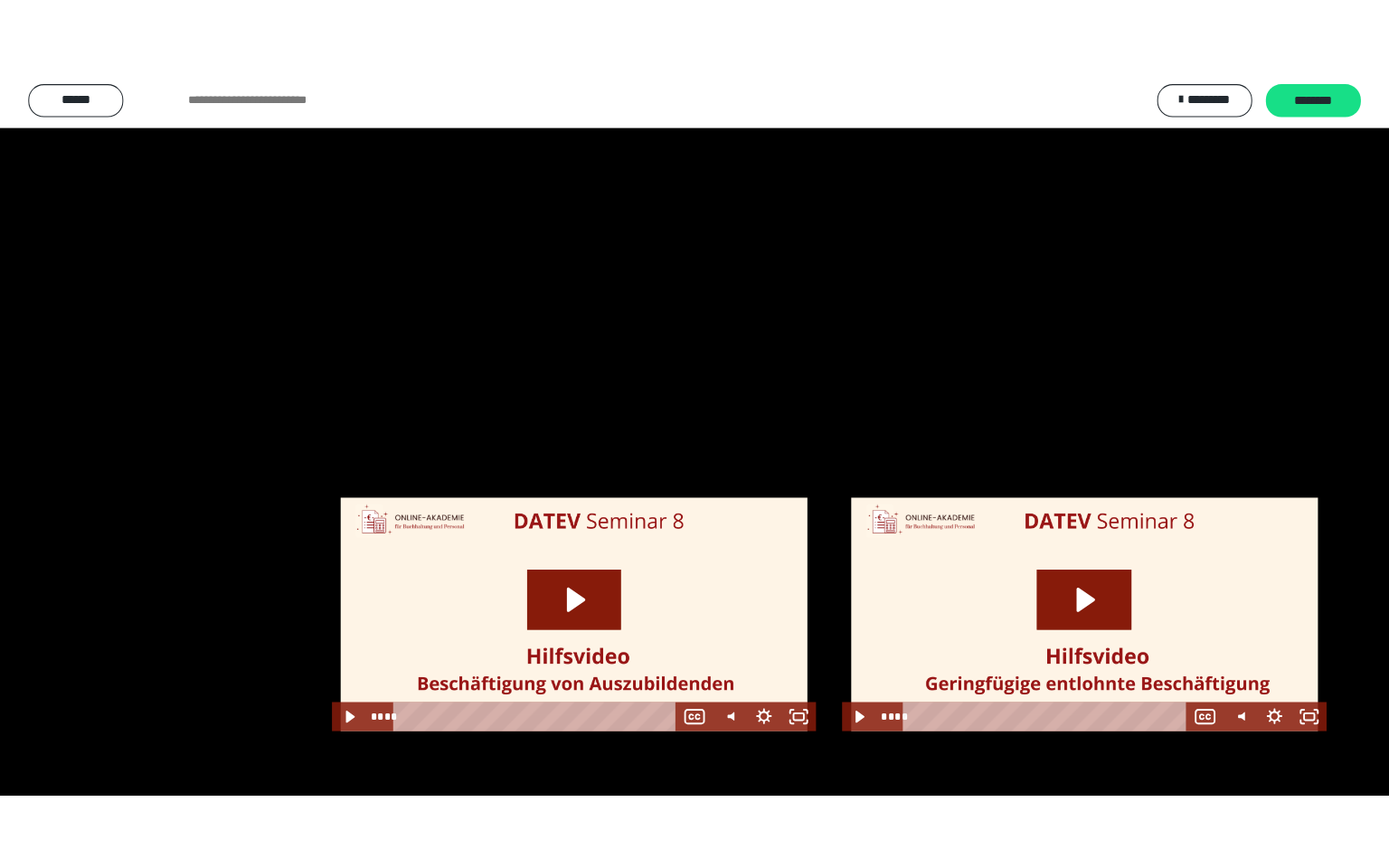 scroll, scrollTop: 2190, scrollLeft: 0, axis: vertical 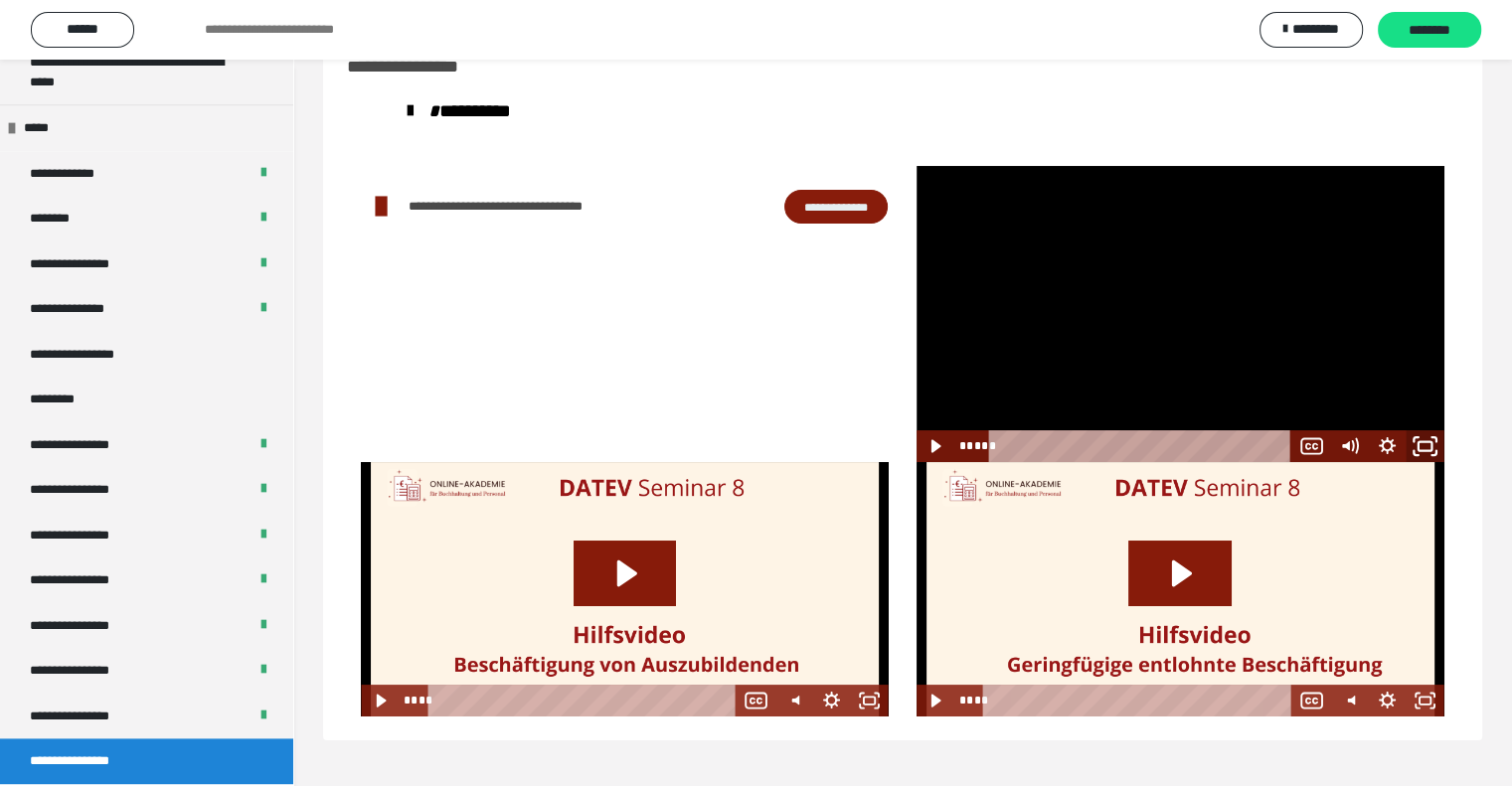 click 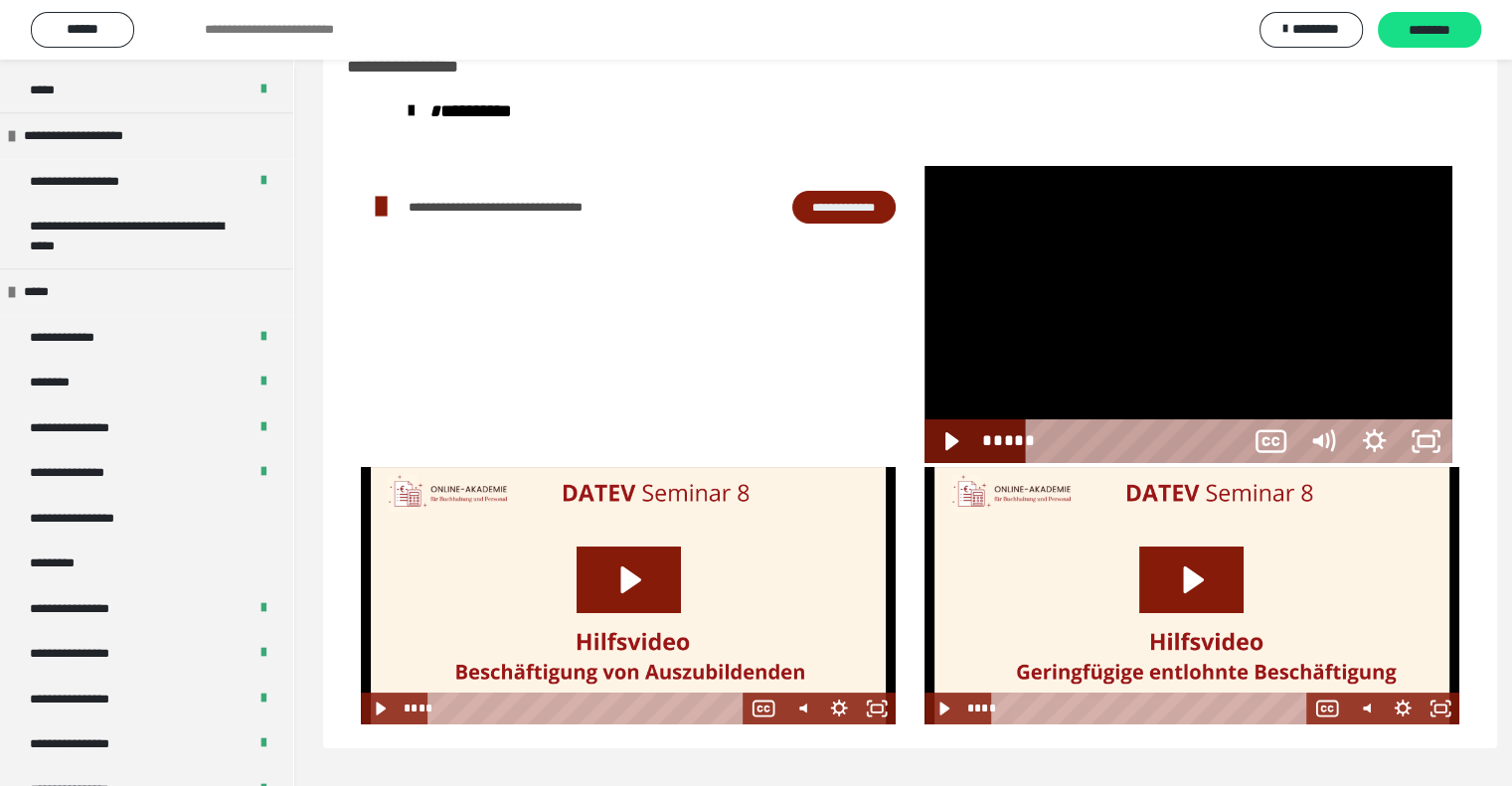 scroll, scrollTop: 2239, scrollLeft: 0, axis: vertical 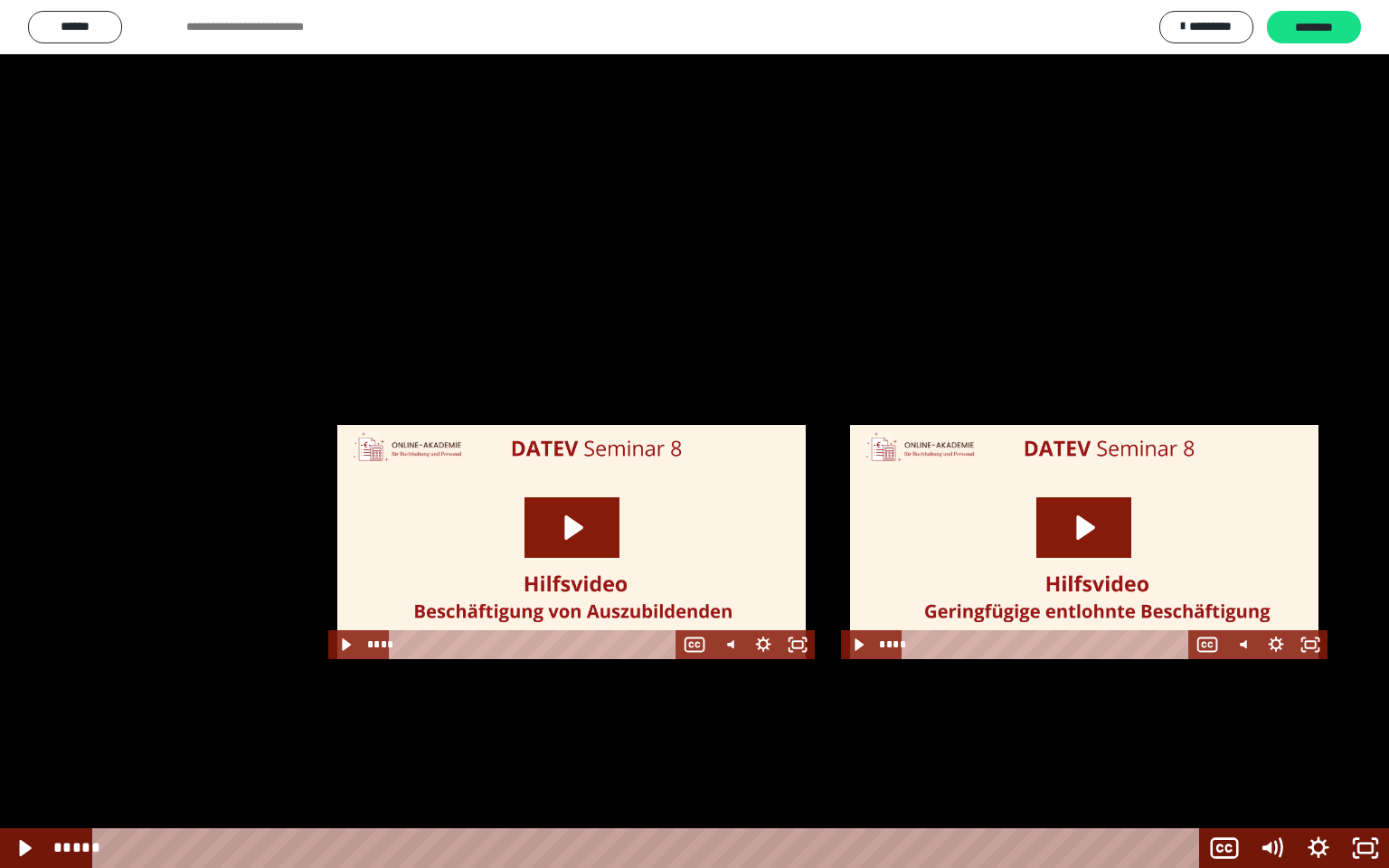 click at bounding box center [694, 434] 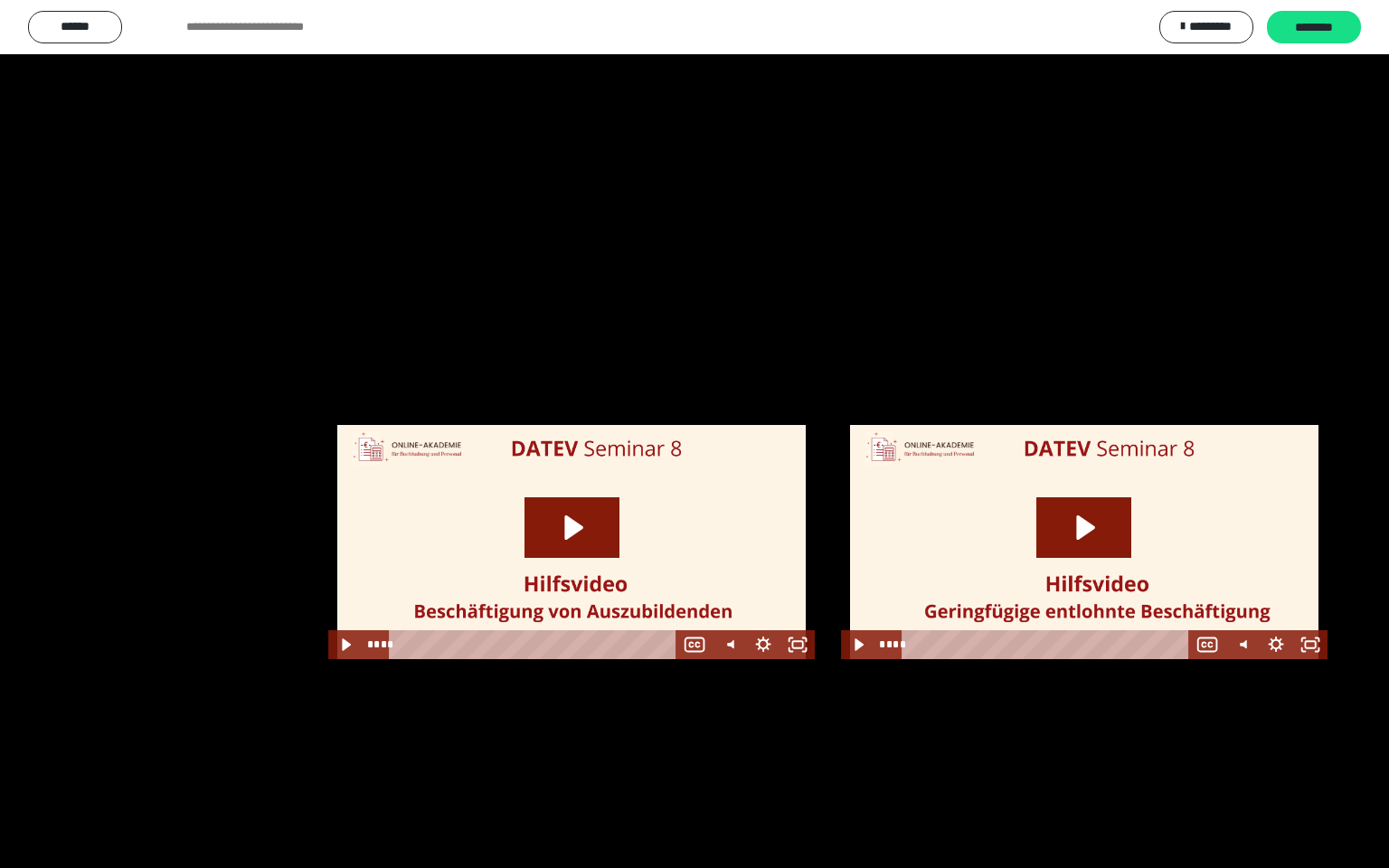 click at bounding box center (694, 434) 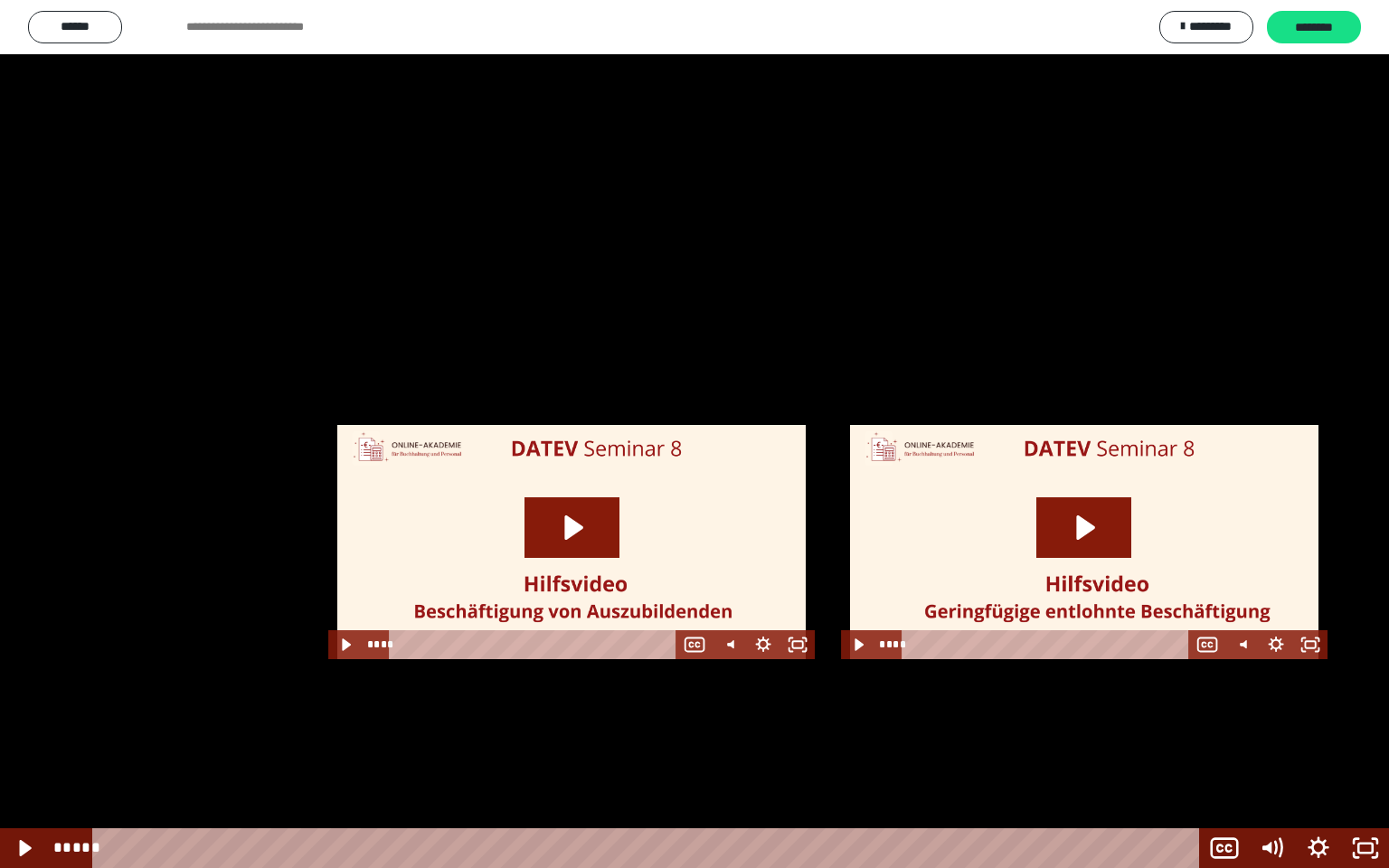 click at bounding box center (694, 434) 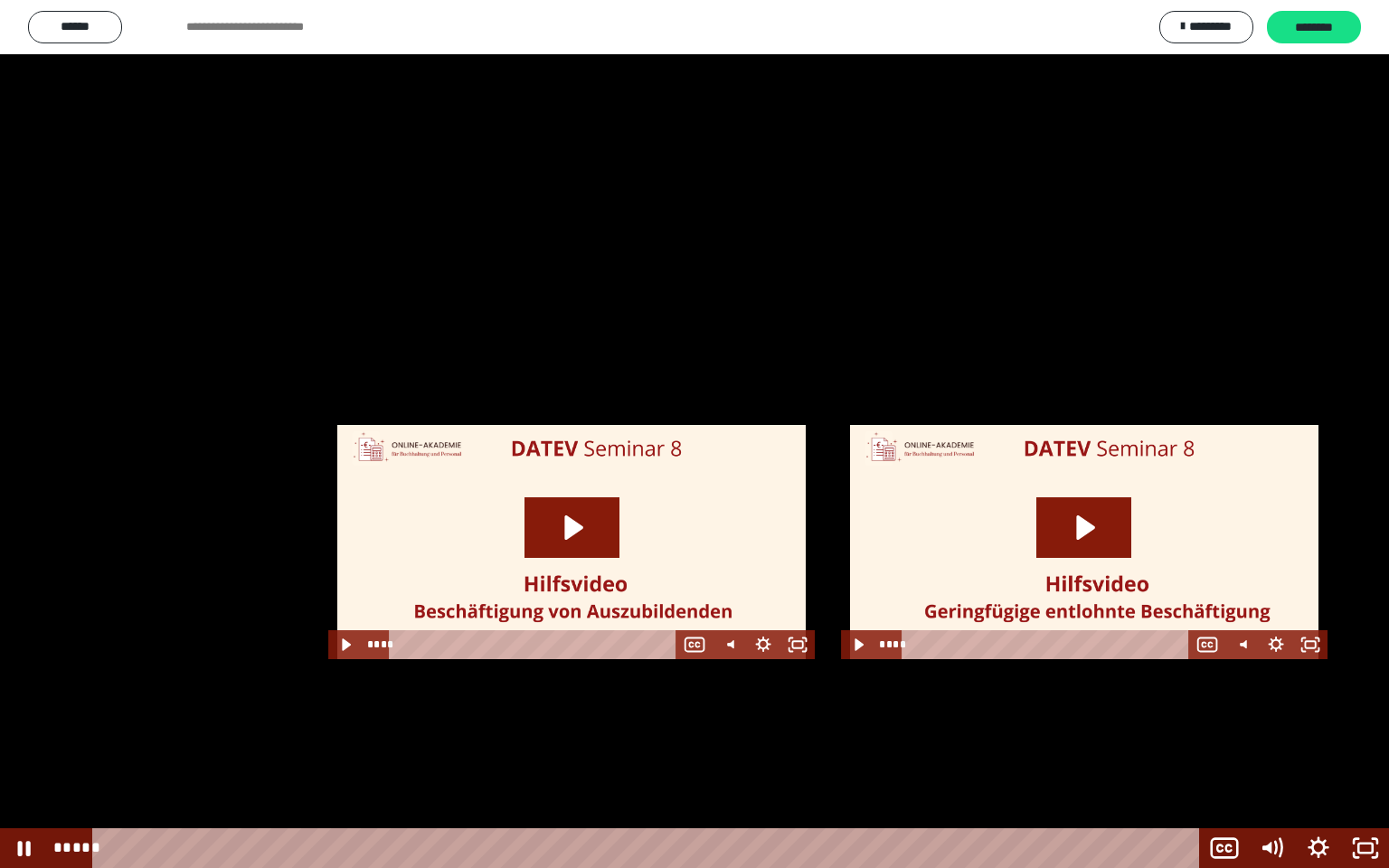 click at bounding box center (694, 434) 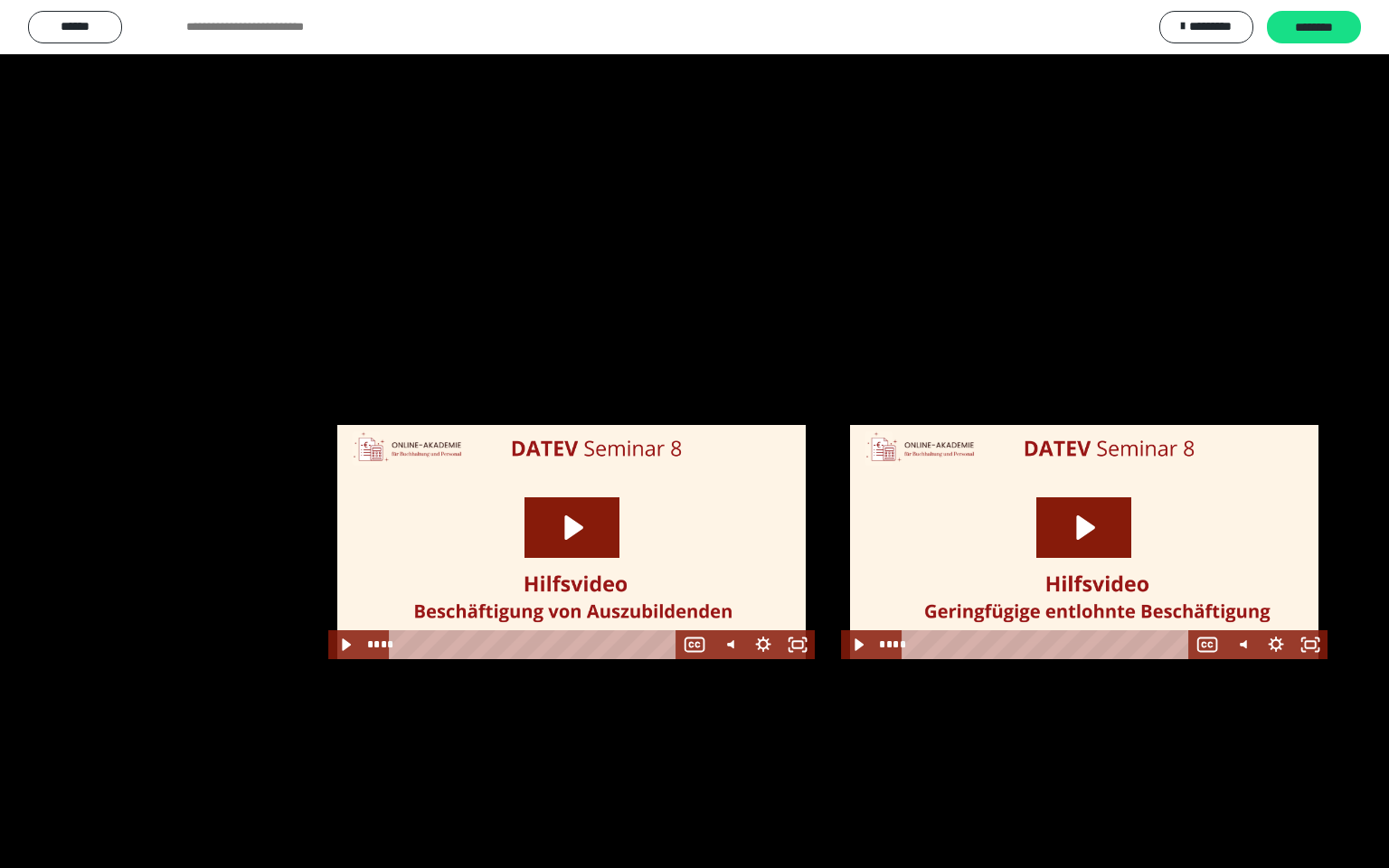 click at bounding box center [694, 434] 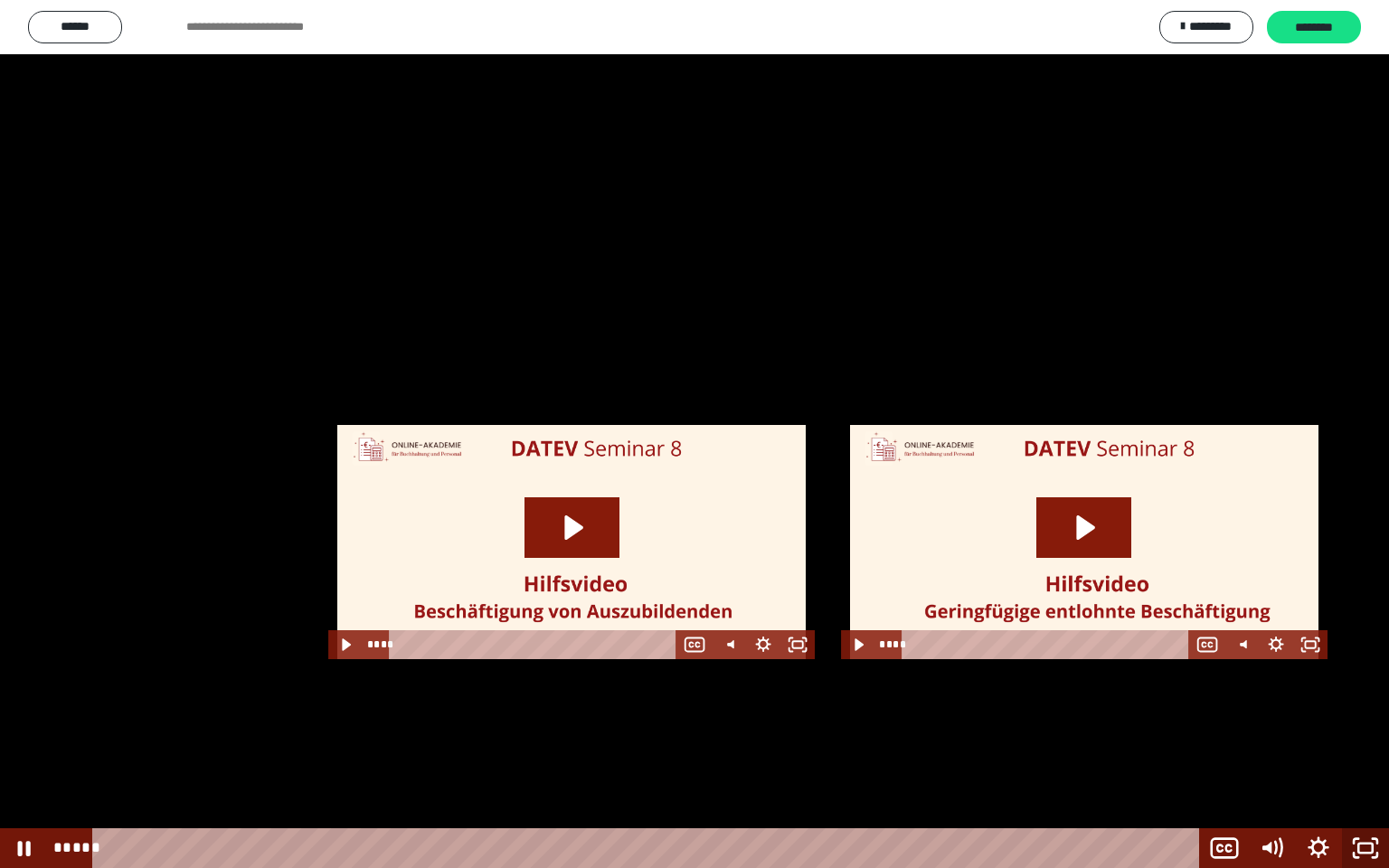 click 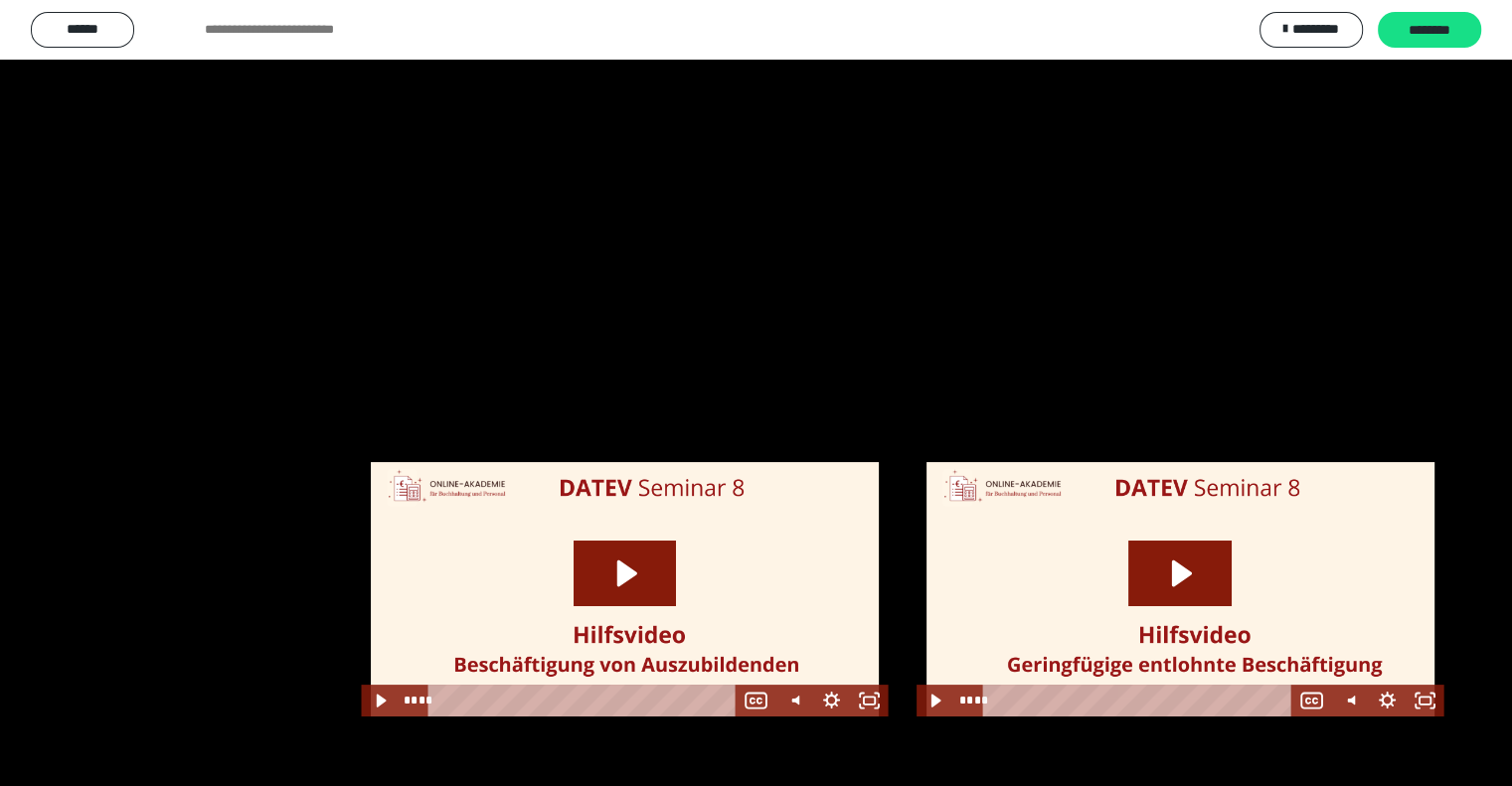 scroll, scrollTop: 2407, scrollLeft: 0, axis: vertical 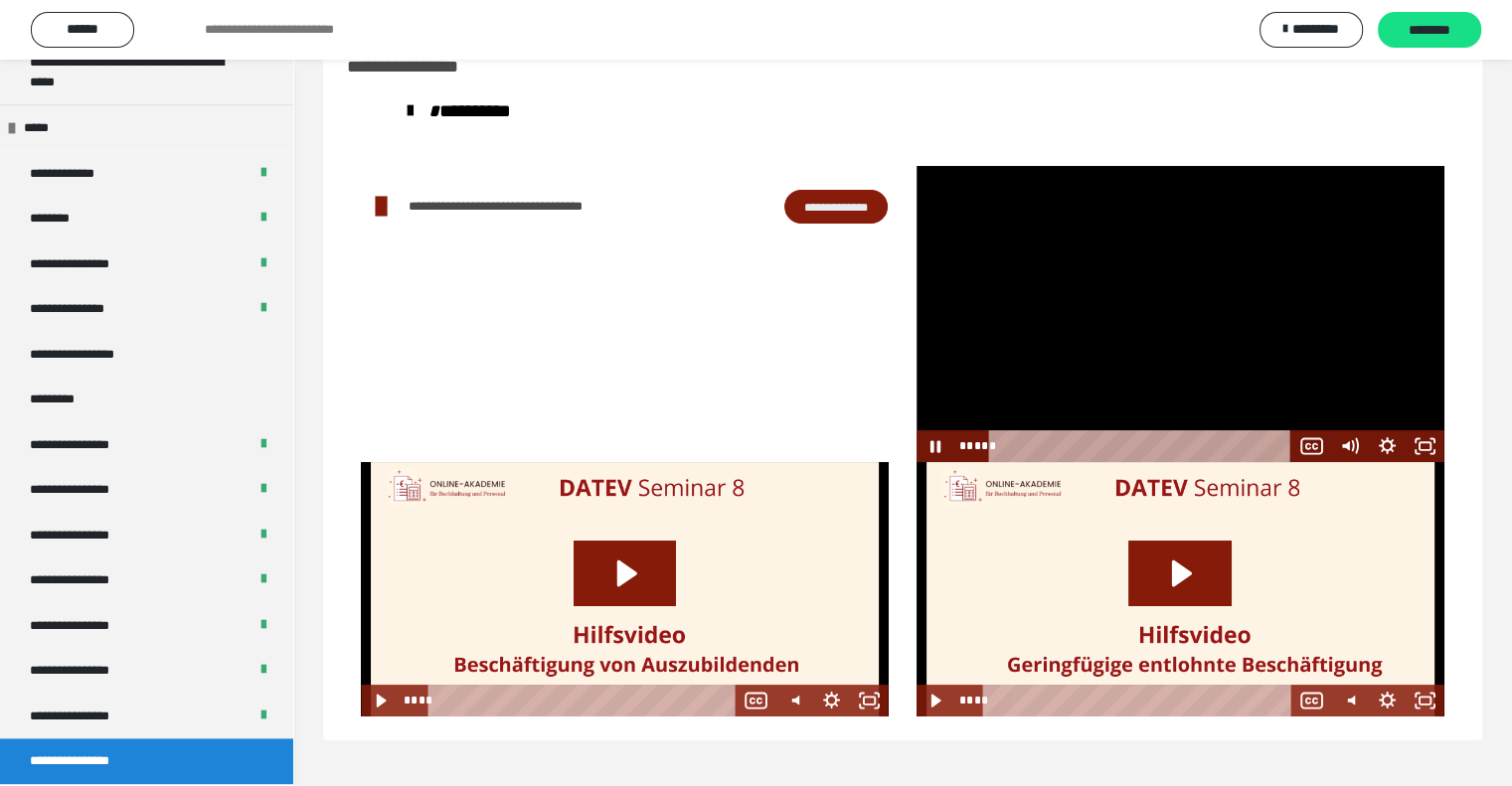 click at bounding box center [1180, 314] 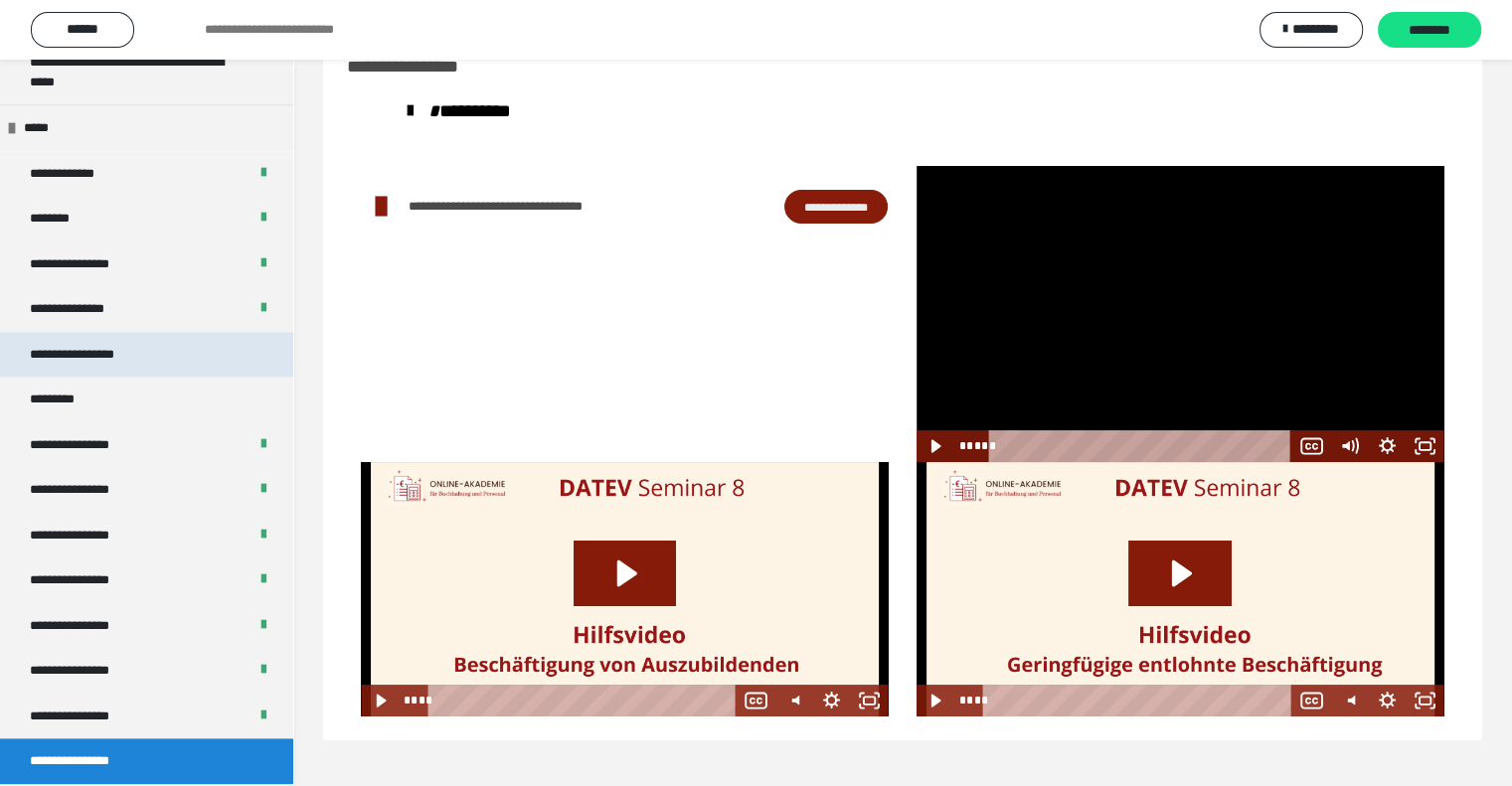 click on "**********" at bounding box center (146, 355) 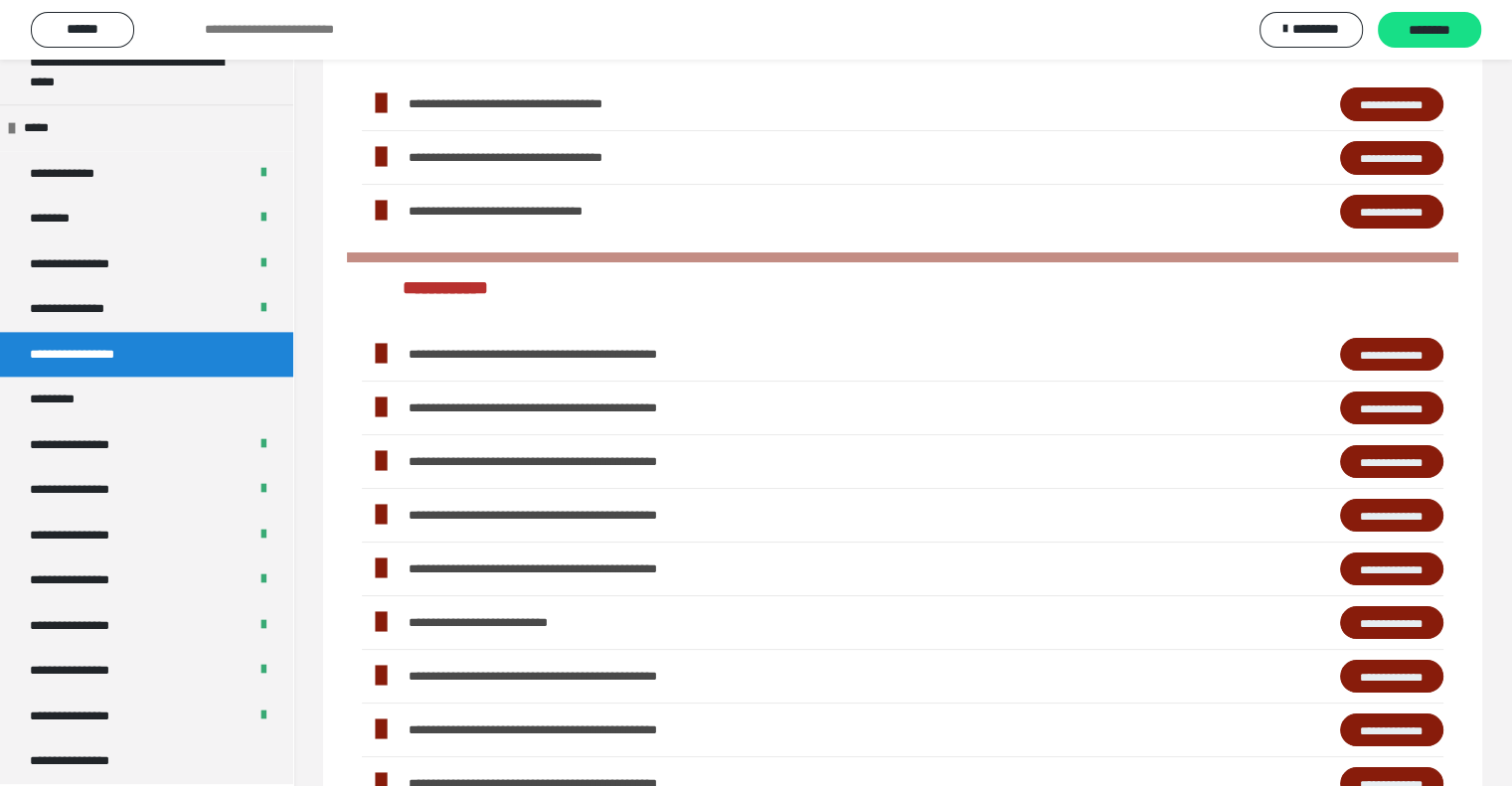 scroll, scrollTop: 258, scrollLeft: 0, axis: vertical 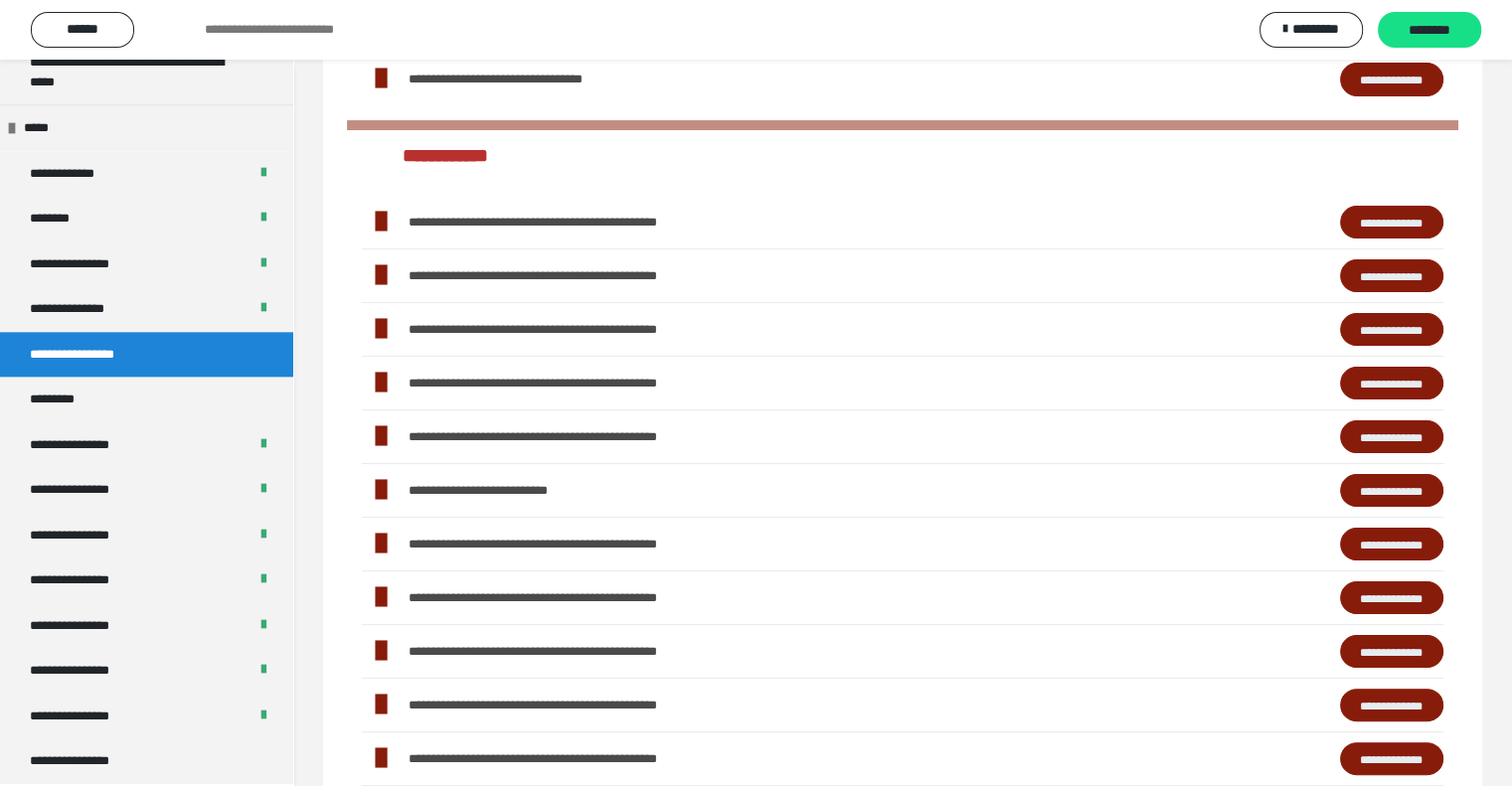 click on "**********" at bounding box center [1392, 598] 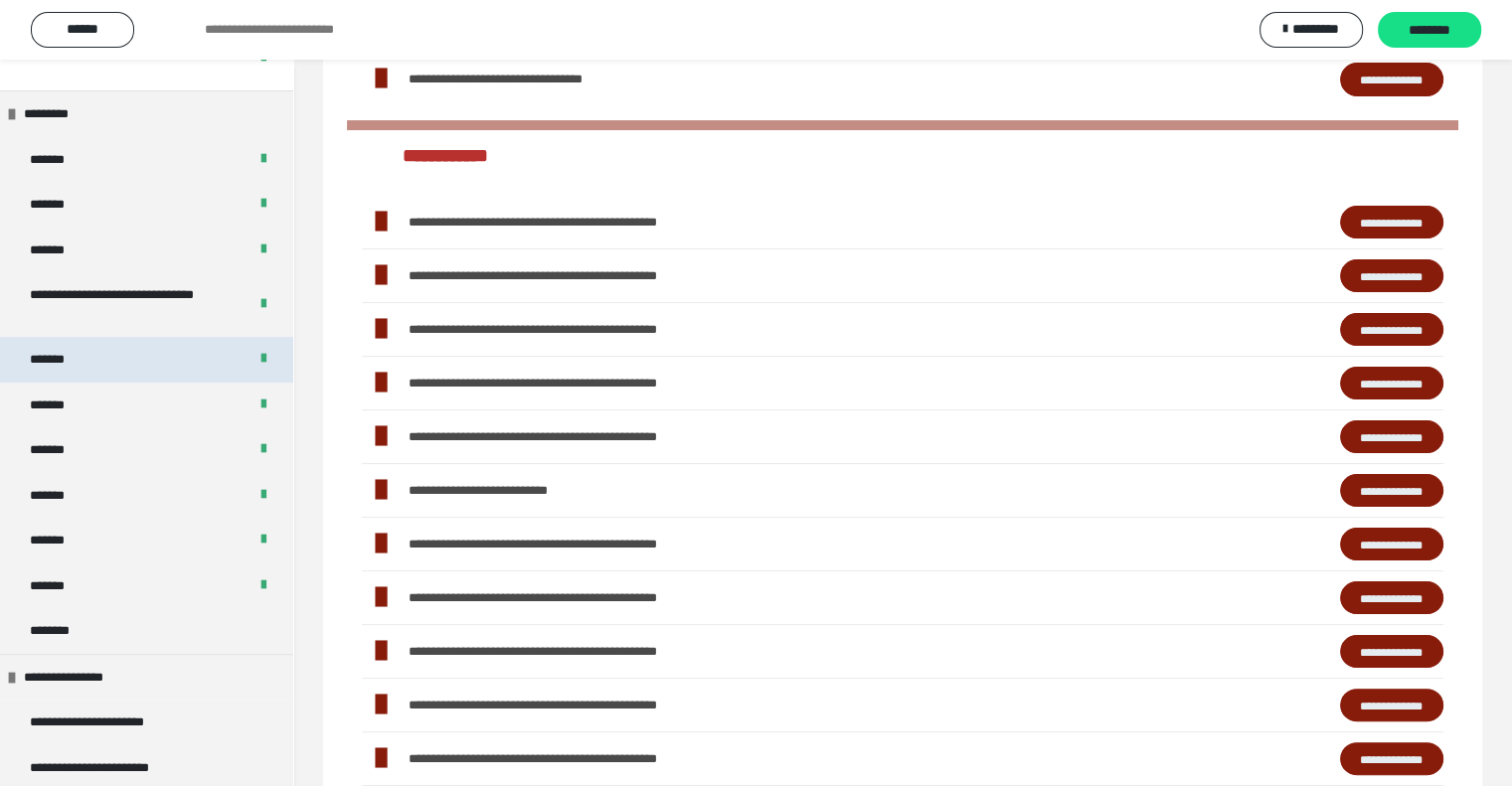 scroll, scrollTop: 519, scrollLeft: 0, axis: vertical 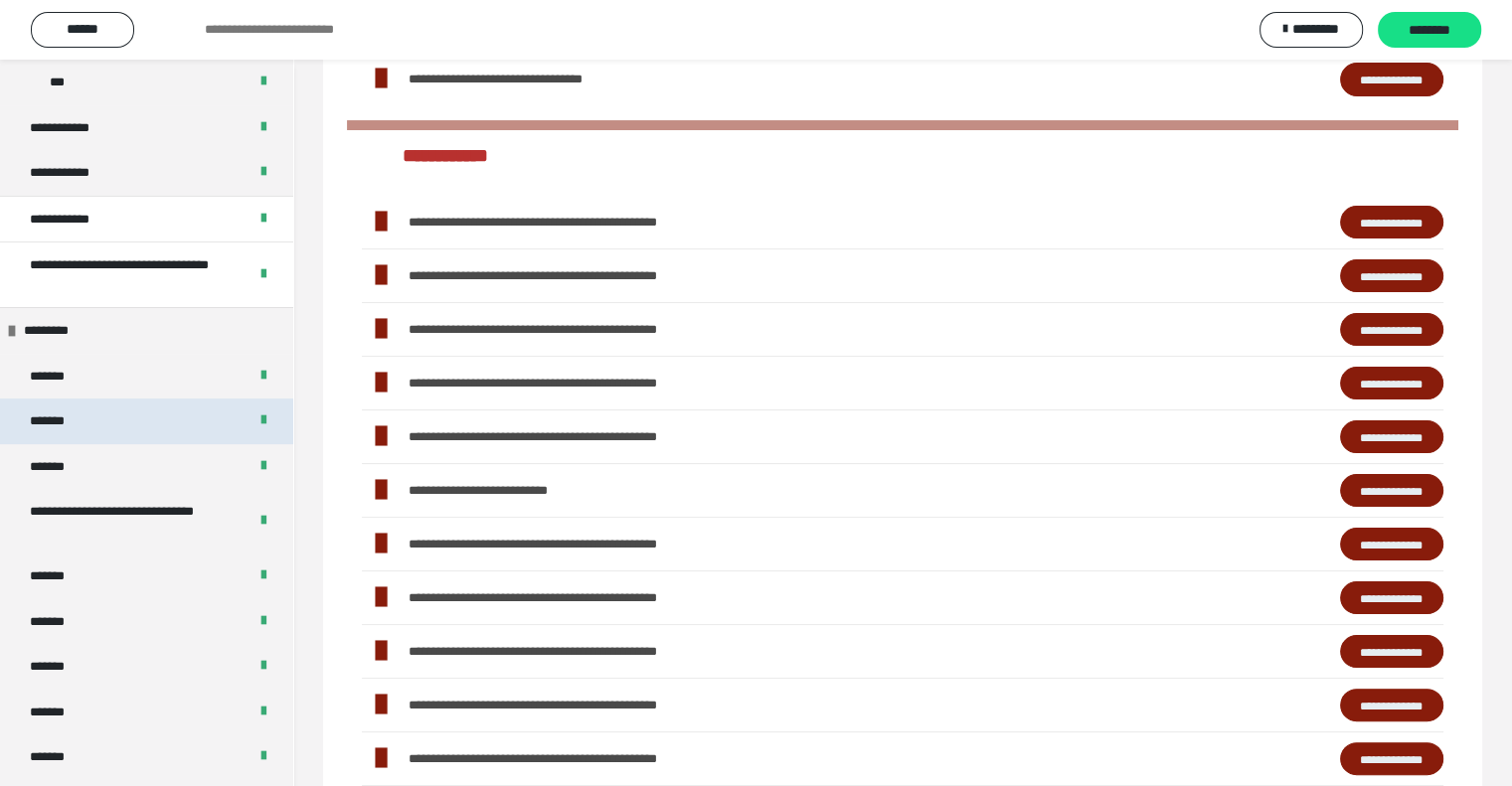 click on "*******" at bounding box center (146, 421) 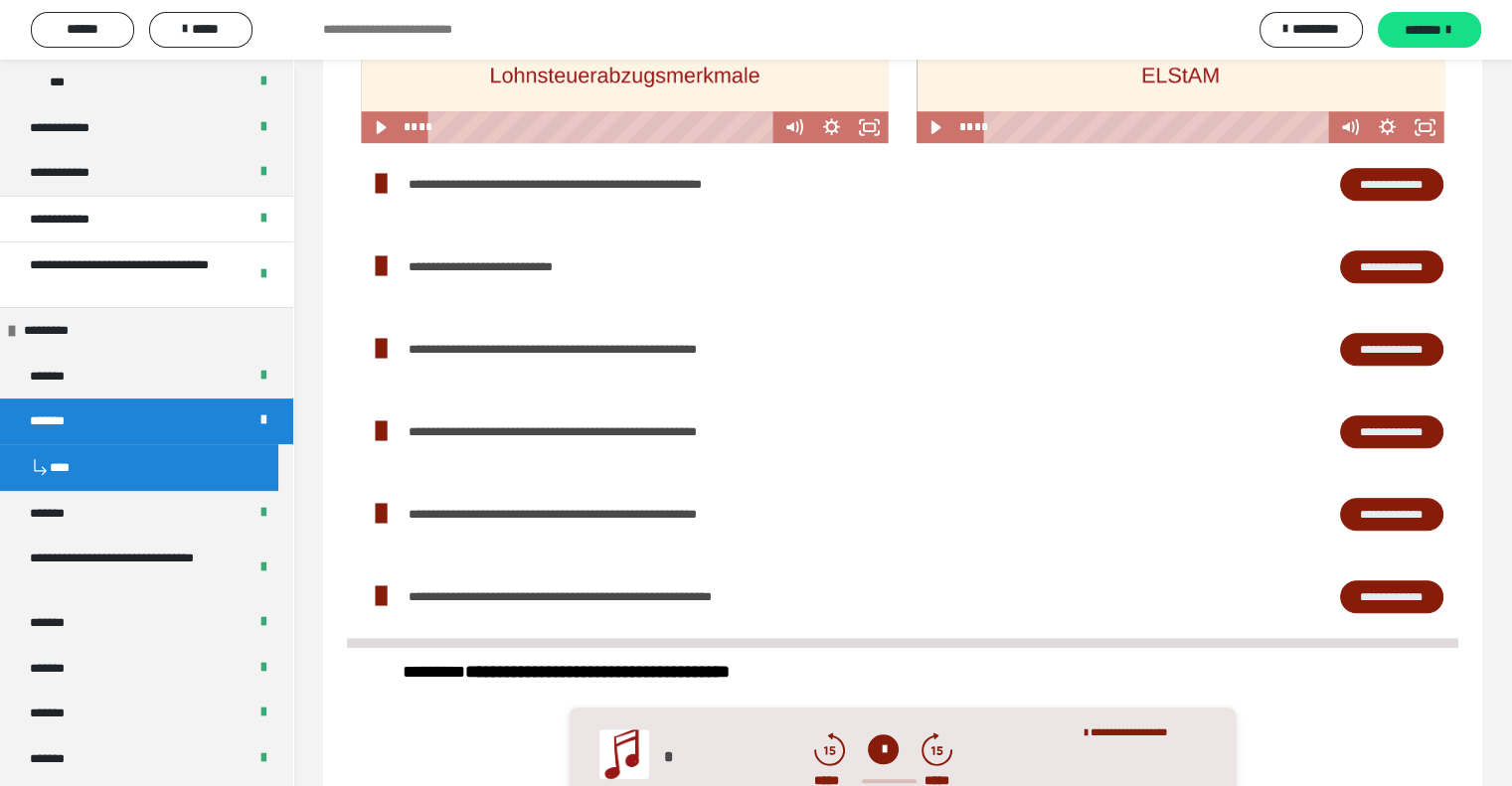 scroll, scrollTop: 1389, scrollLeft: 0, axis: vertical 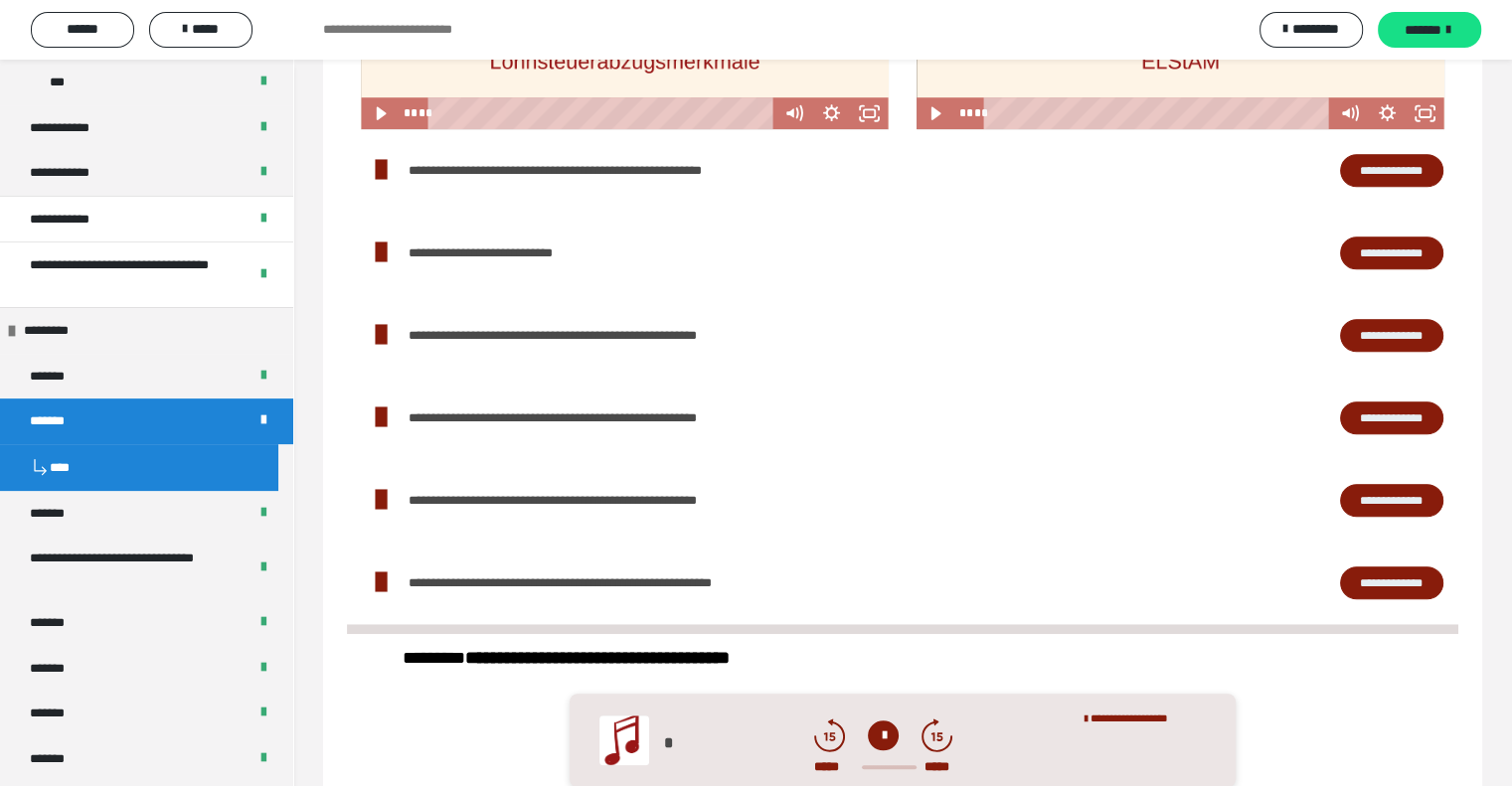 click on "**********" at bounding box center (1392, 336) 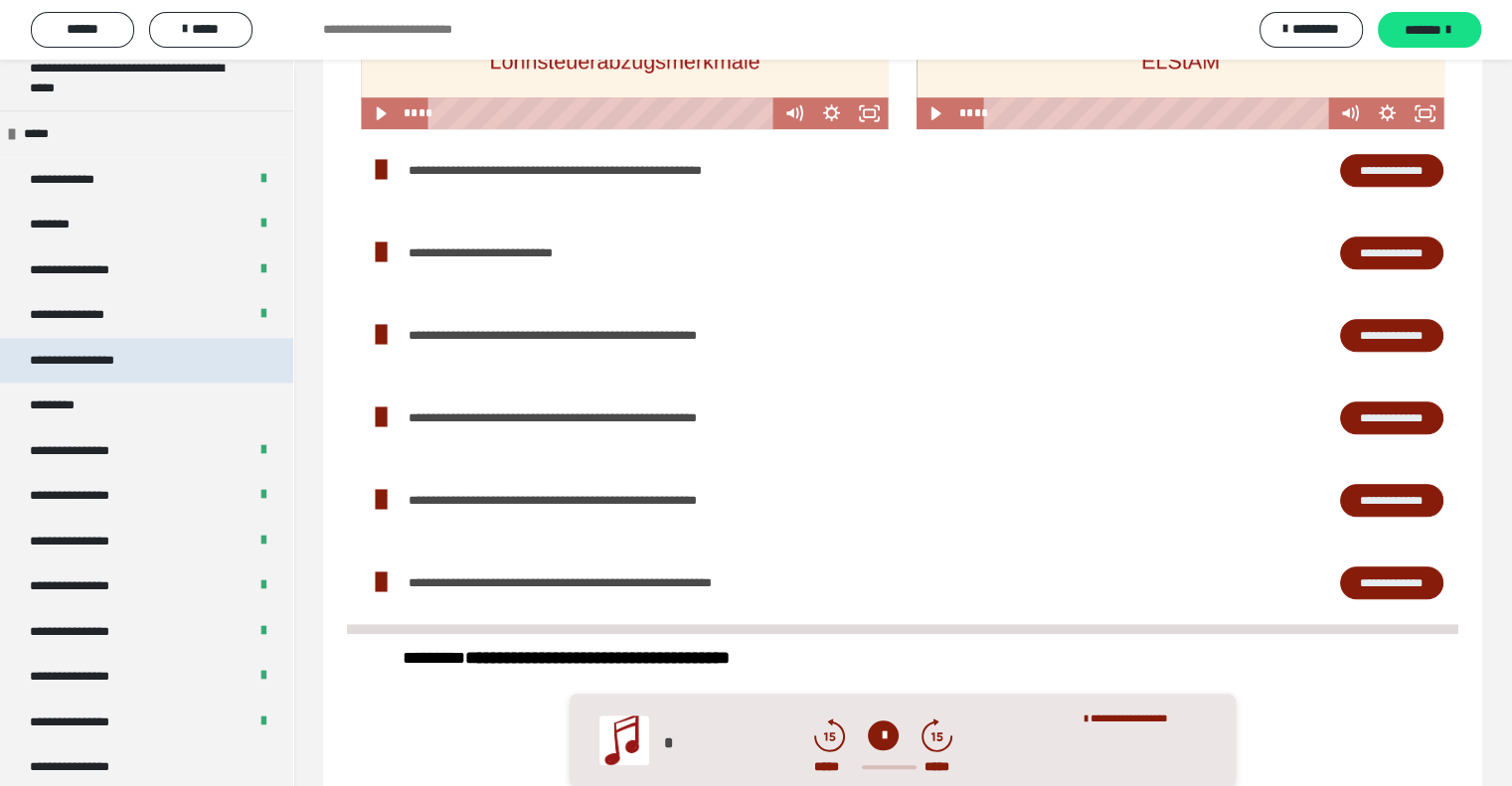scroll, scrollTop: 2453, scrollLeft: 0, axis: vertical 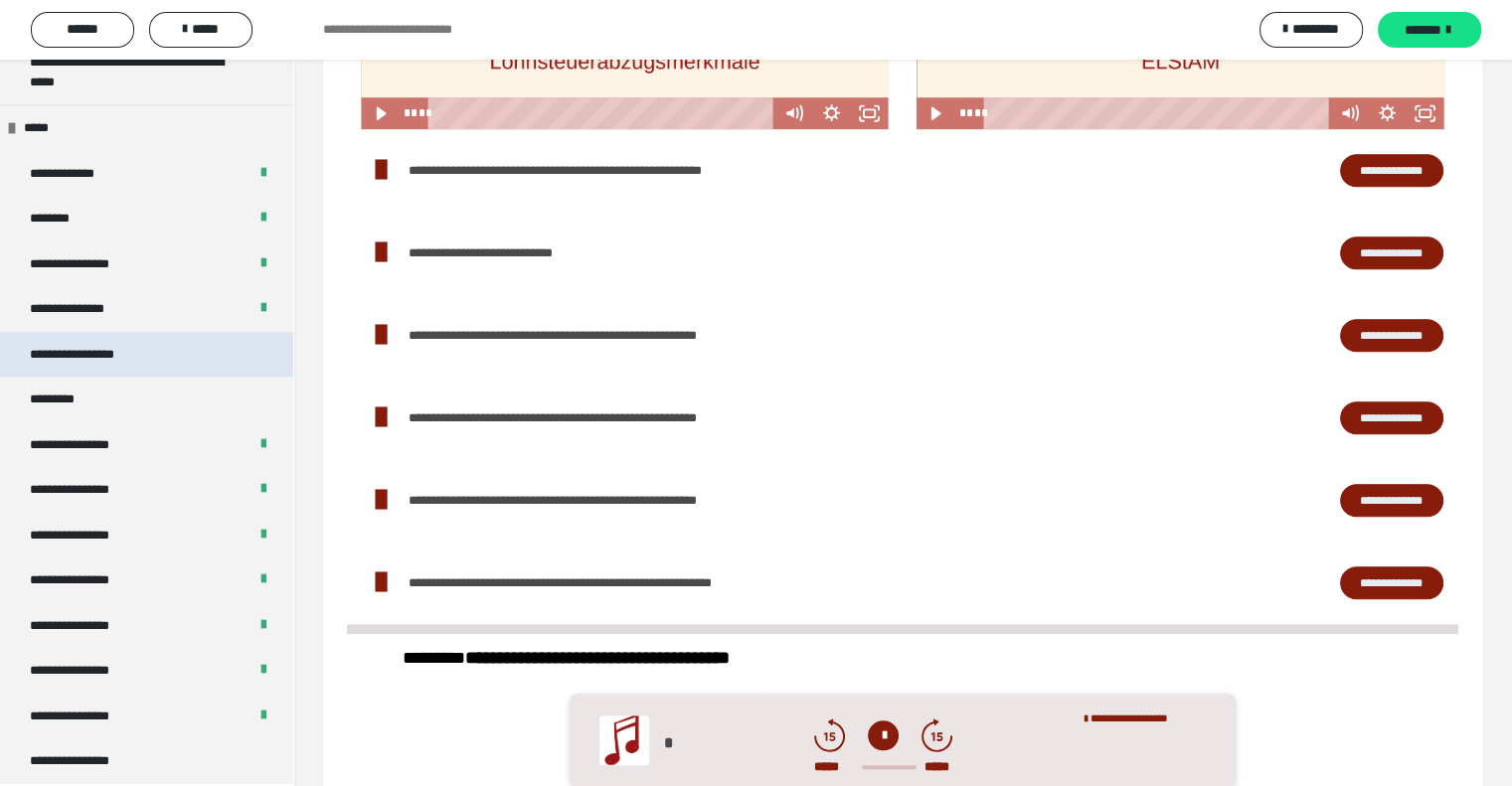 click on "**********" at bounding box center (146, 355) 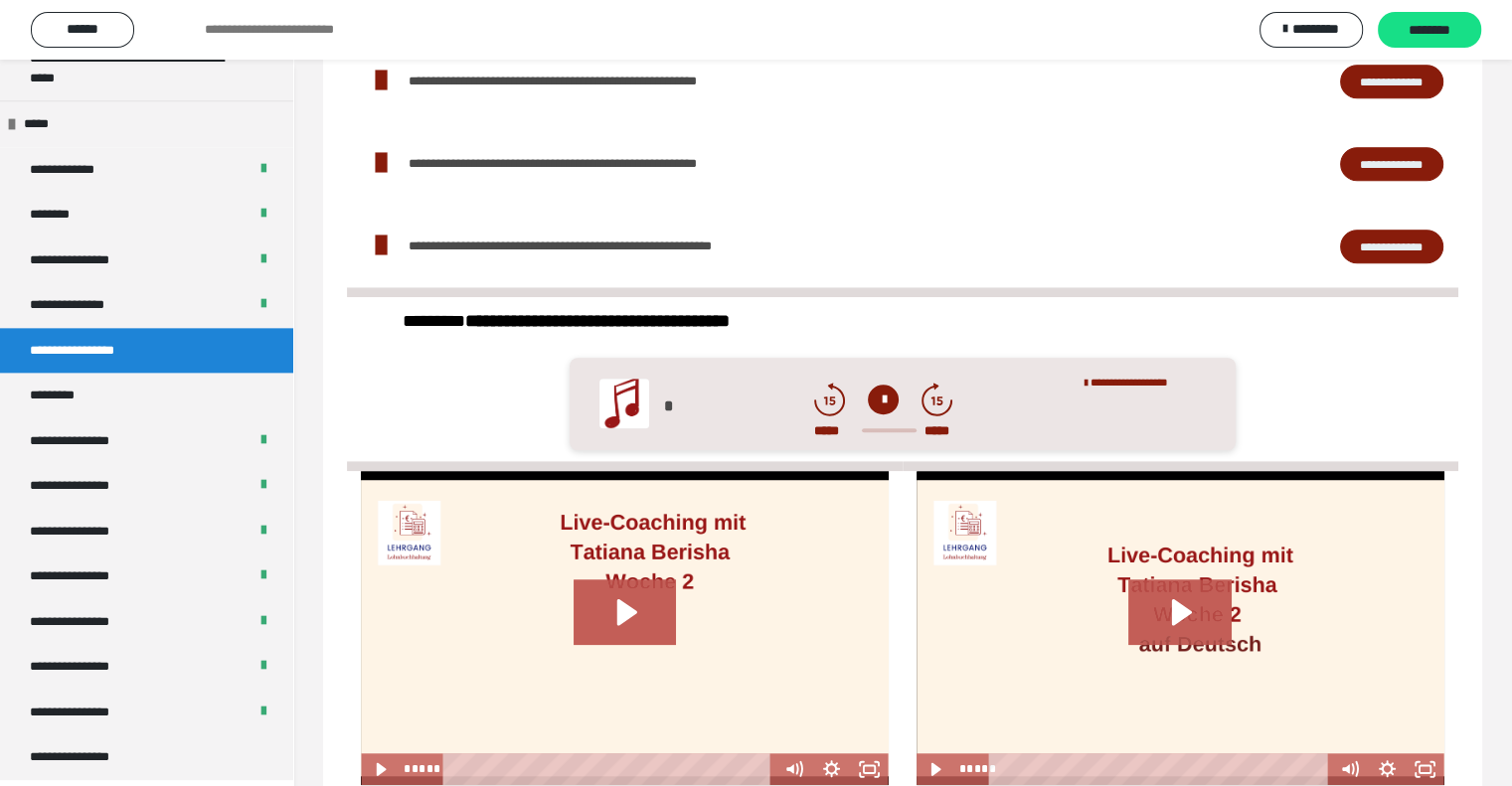 scroll, scrollTop: 1052, scrollLeft: 0, axis: vertical 